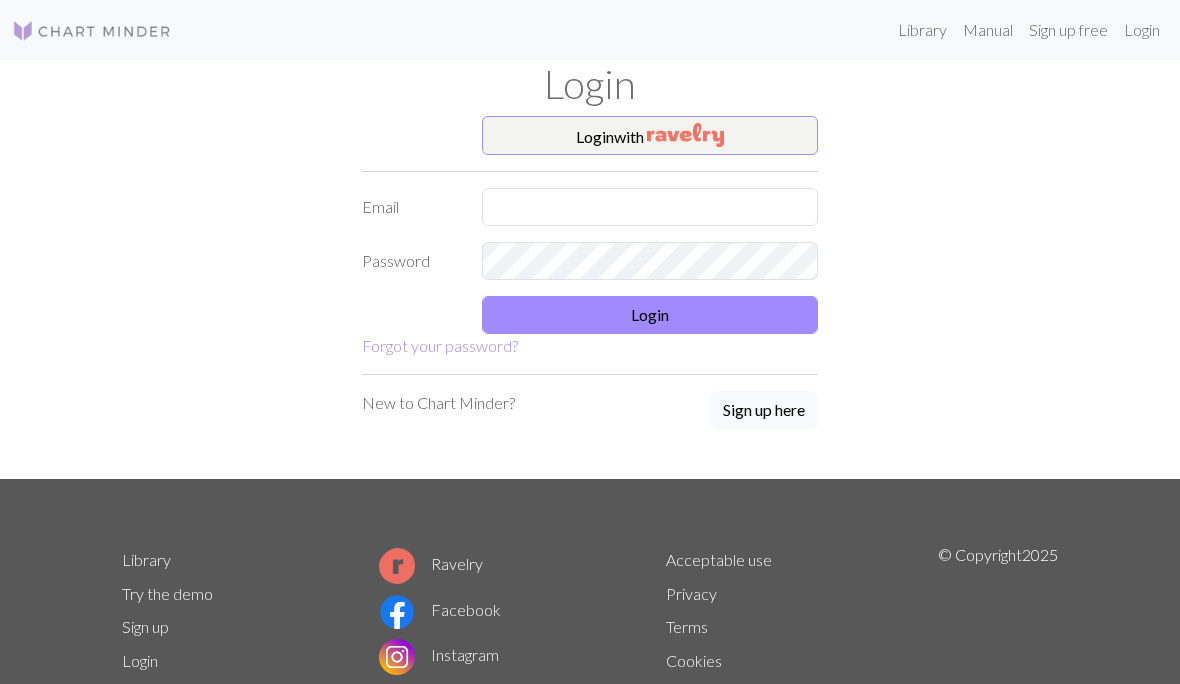 scroll, scrollTop: 0, scrollLeft: 0, axis: both 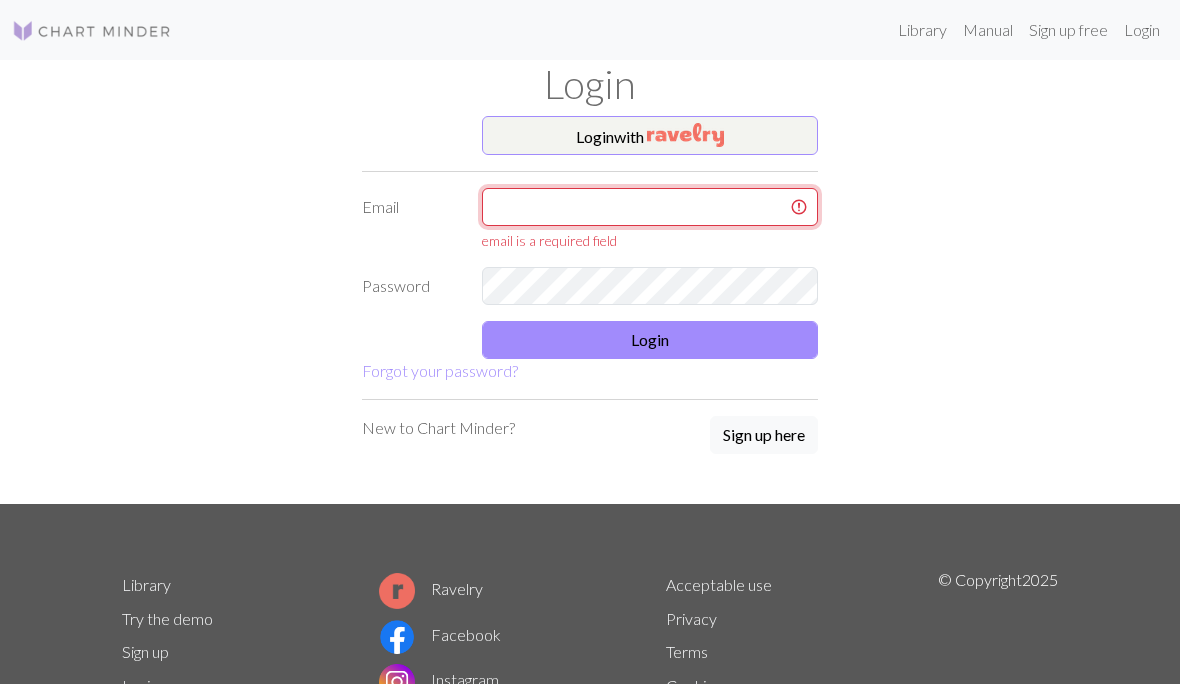 type on "cniyahs6@yahoo.com" 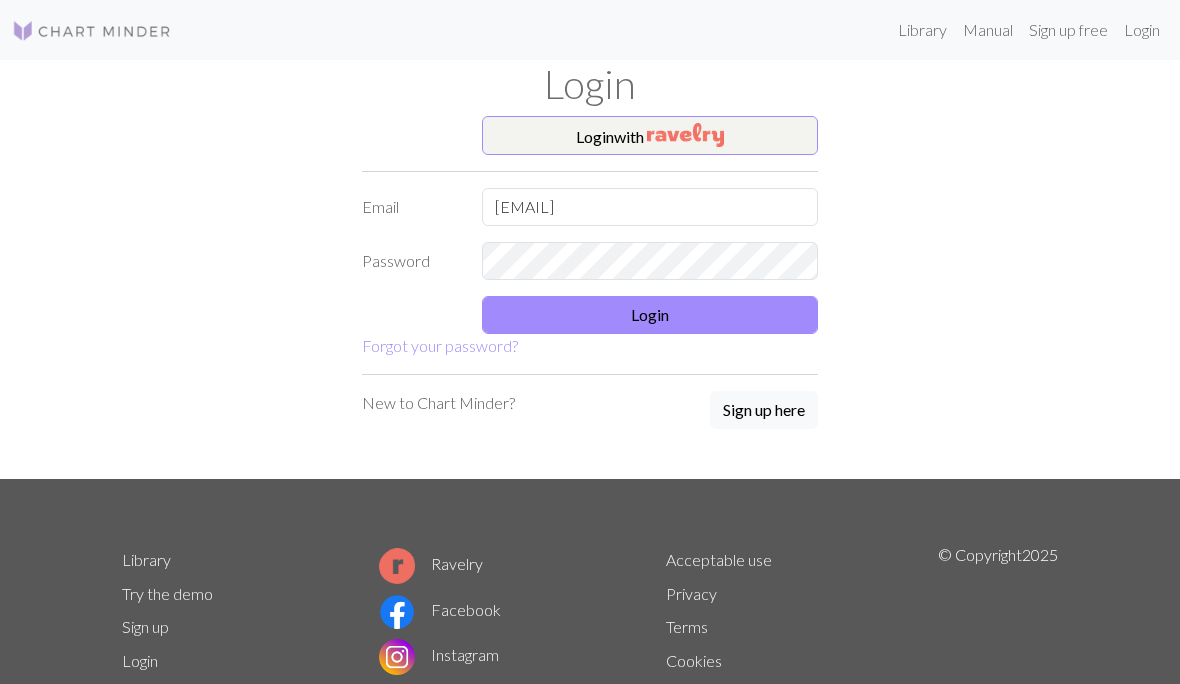 click on "Login" at bounding box center (650, 315) 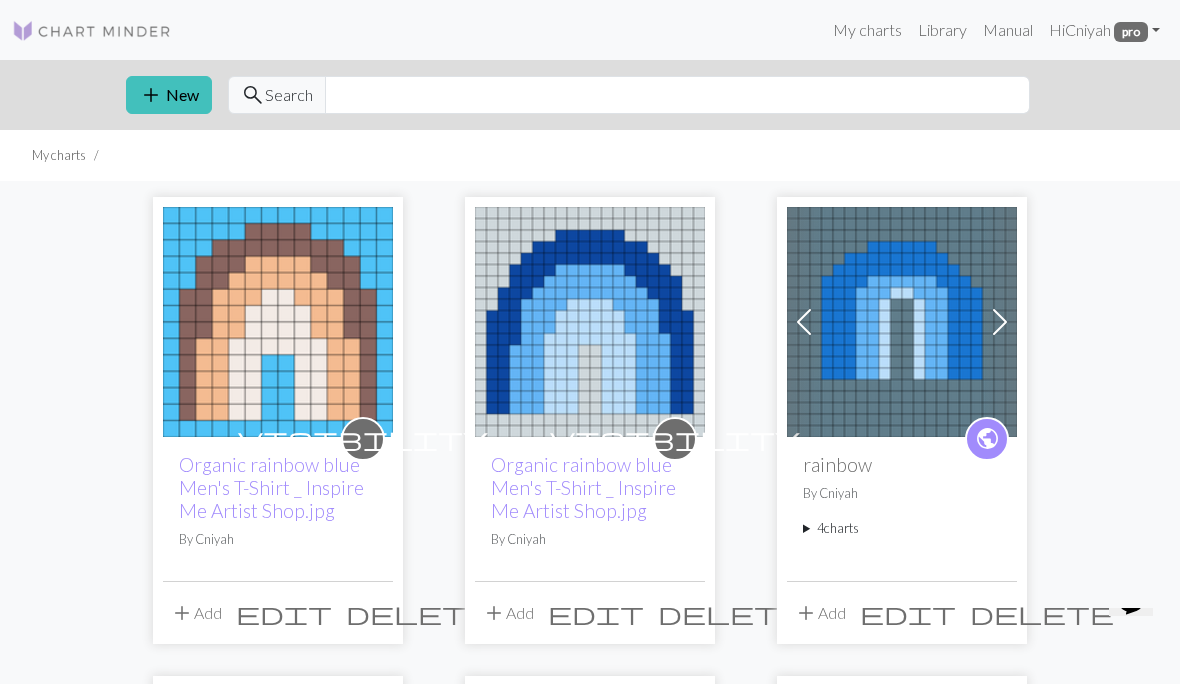 scroll, scrollTop: 2, scrollLeft: 0, axis: vertical 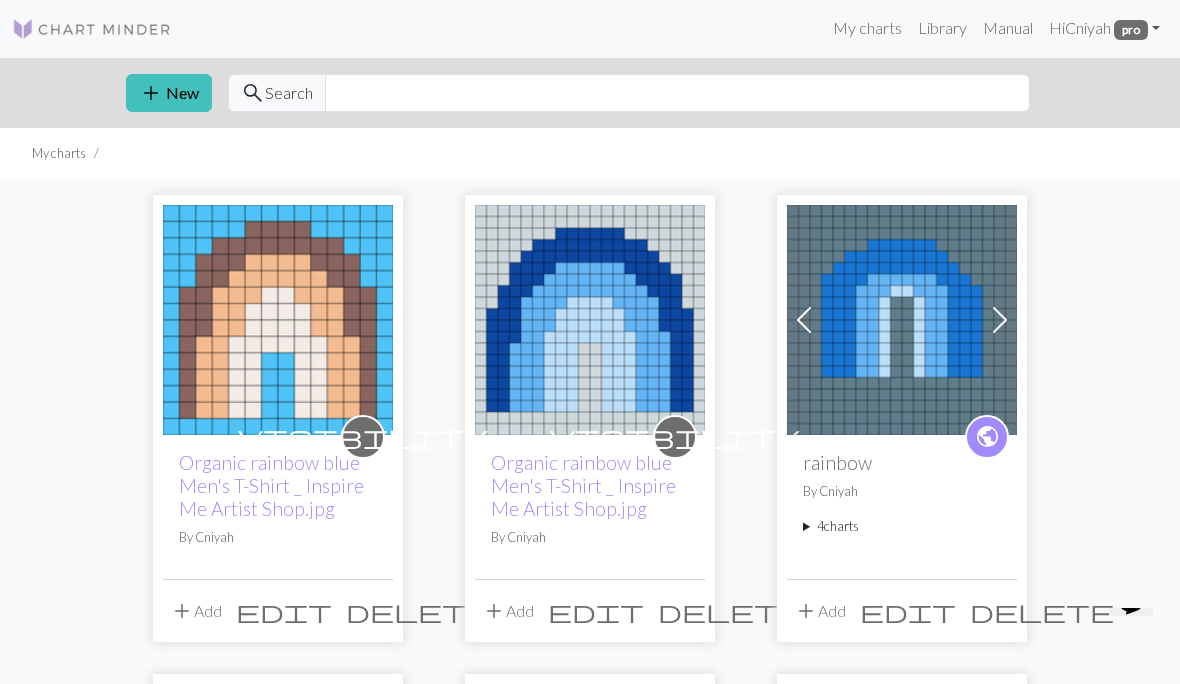 click at bounding box center [278, 320] 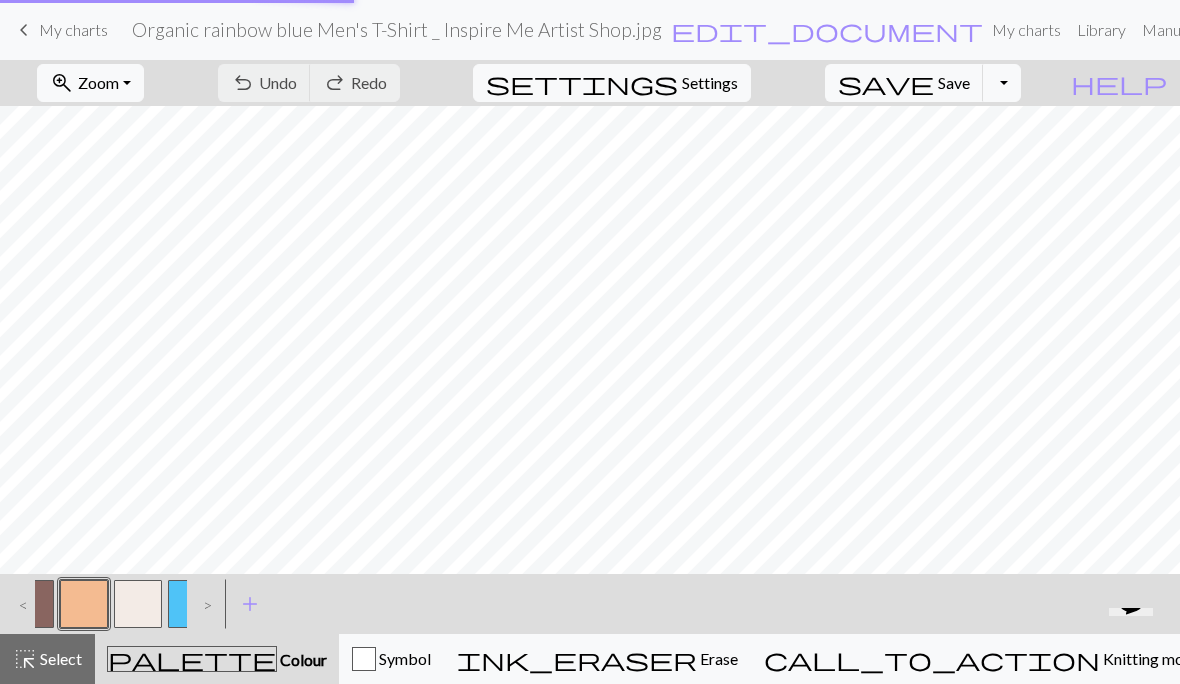scroll, scrollTop: 0, scrollLeft: 0, axis: both 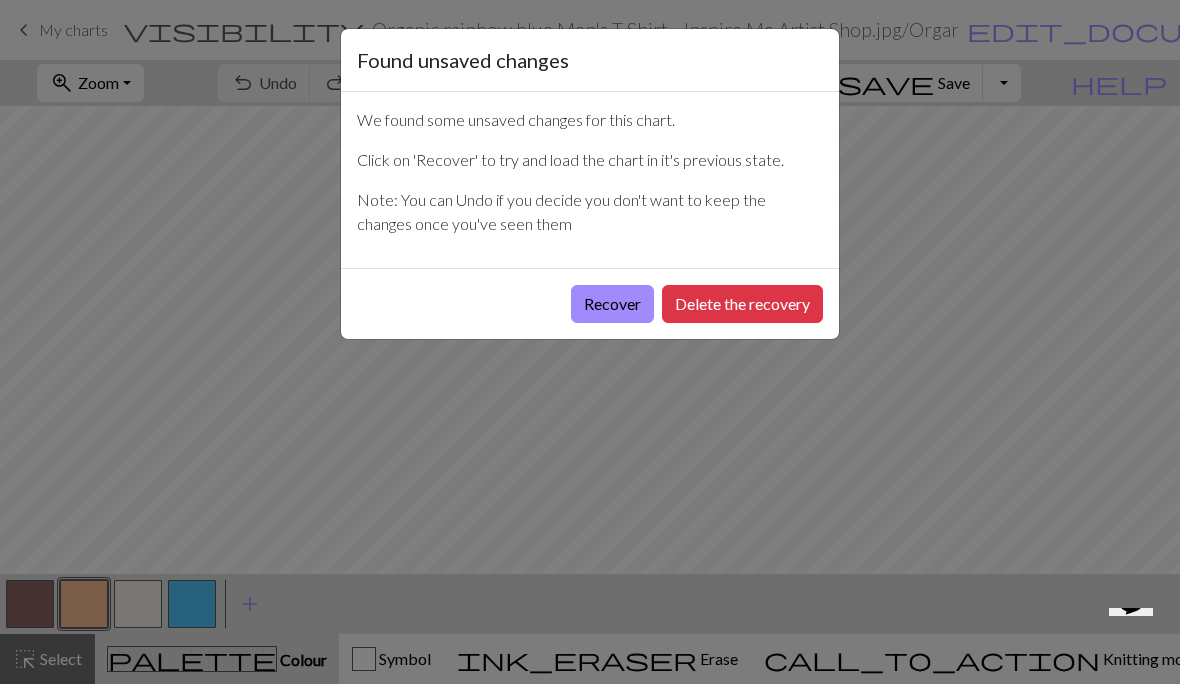 click on "Recover" at bounding box center (612, 304) 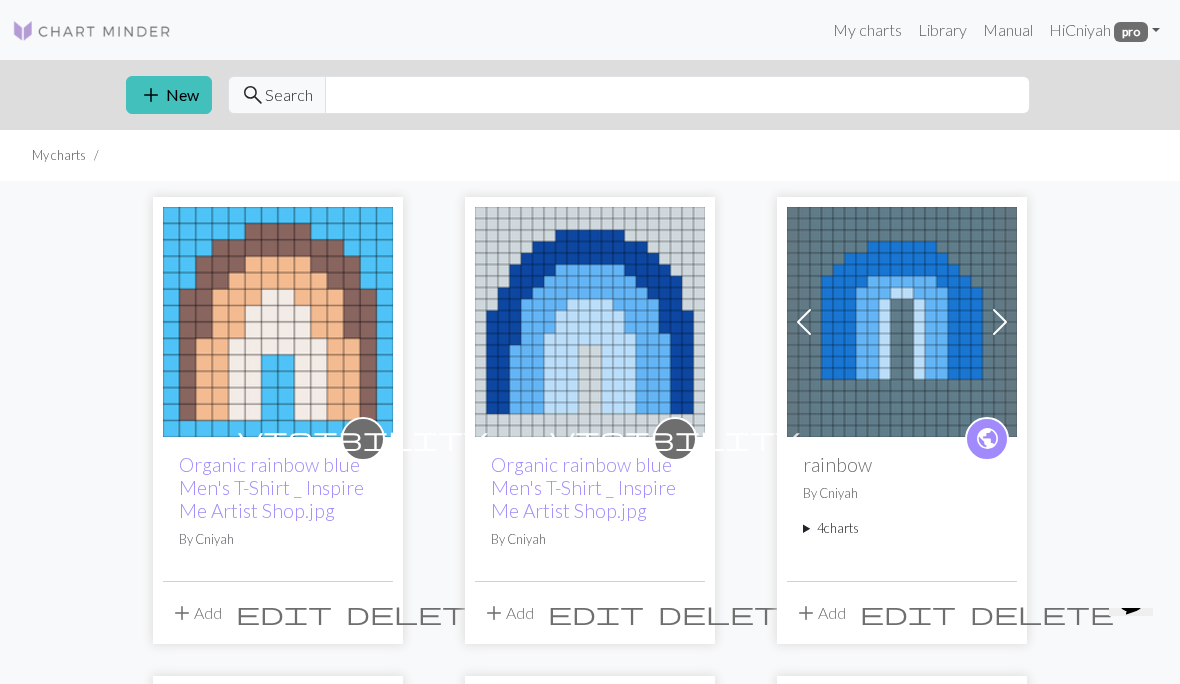 click at bounding box center [278, 322] 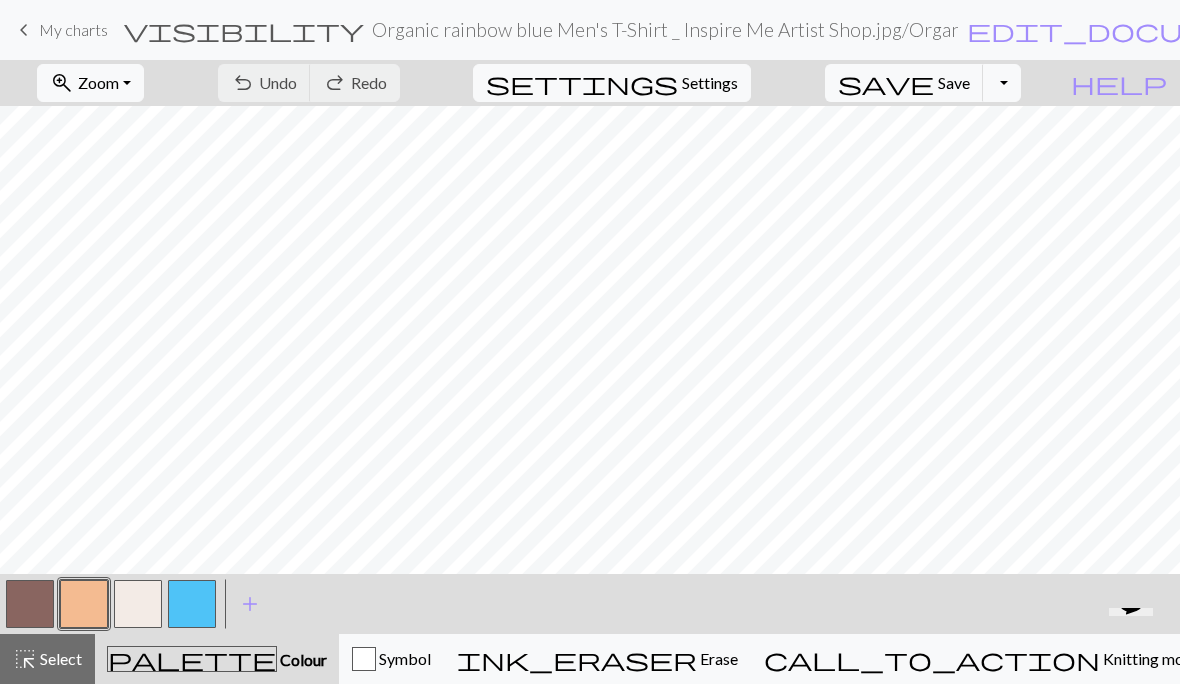 click on "Toggle Dropdown" at bounding box center (1002, 83) 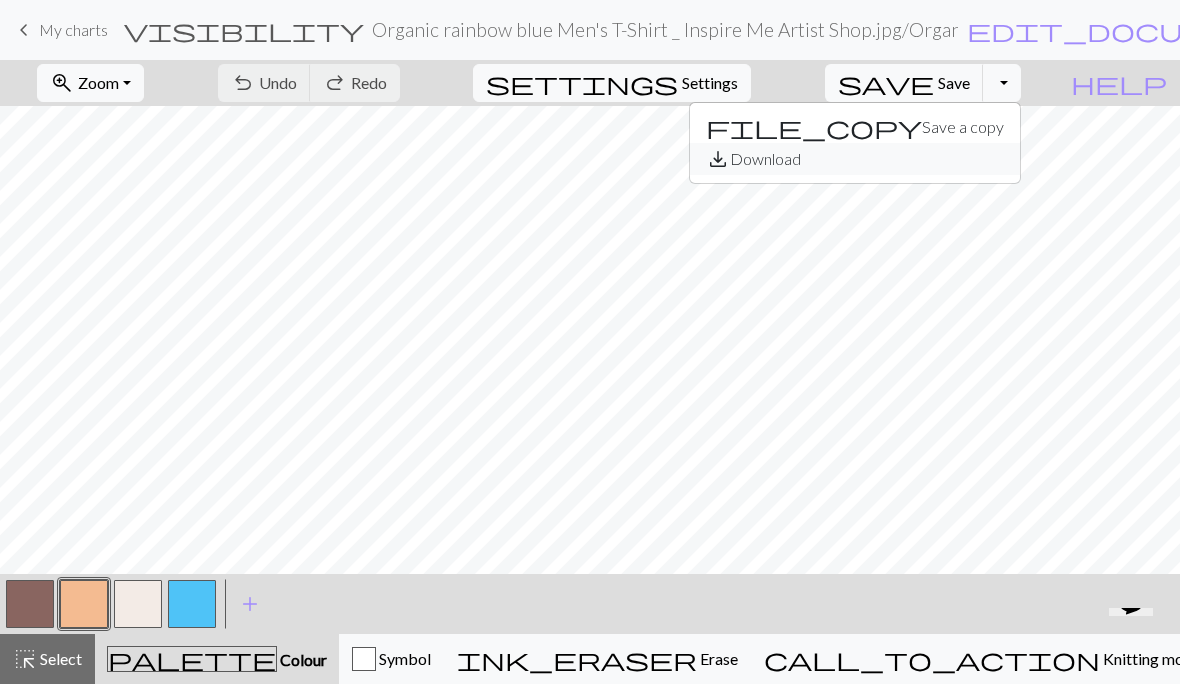 click on "save_alt  Download" at bounding box center [855, 159] 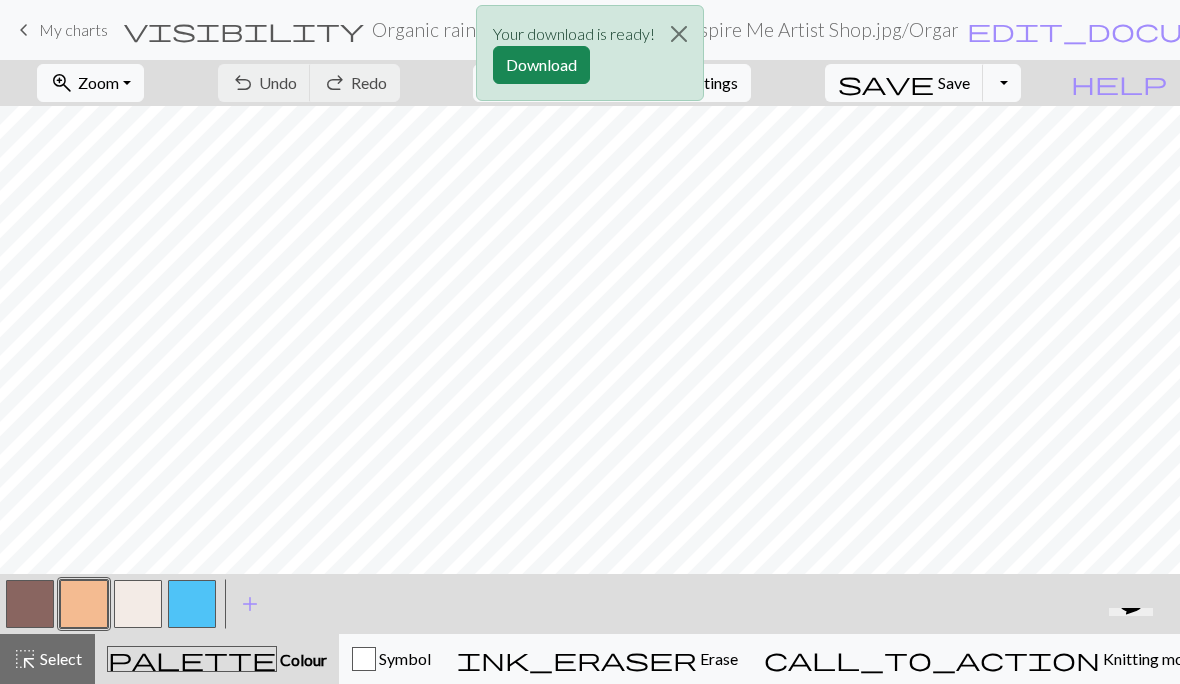 click on "Download" at bounding box center (541, 65) 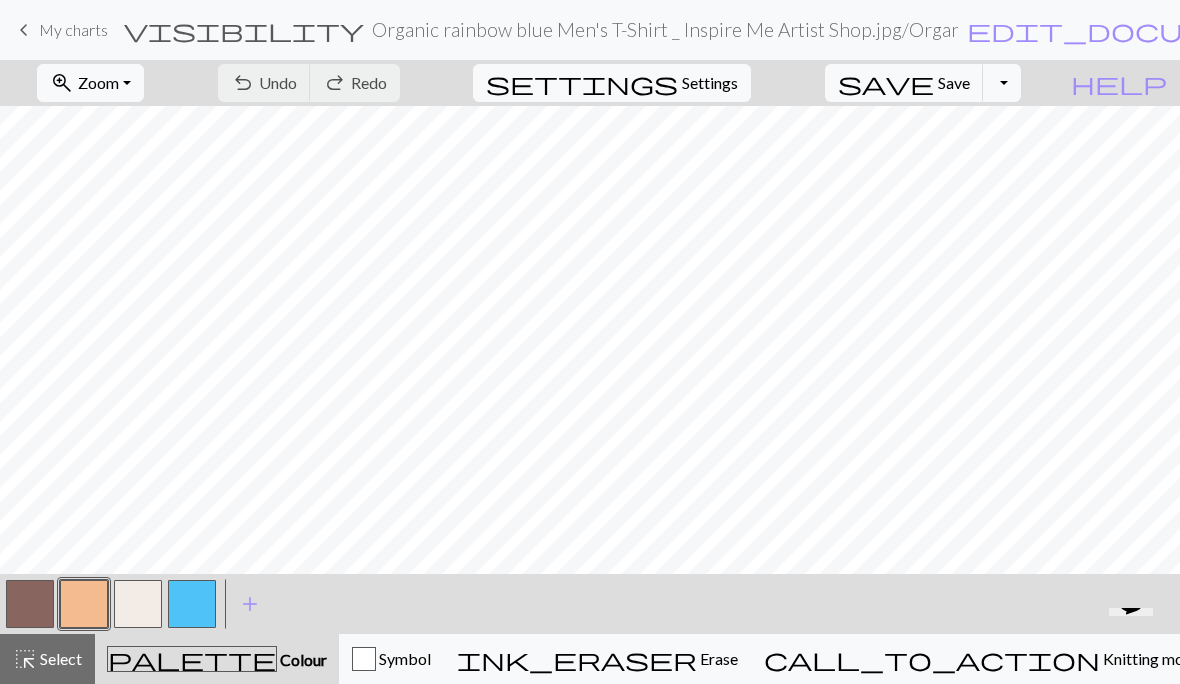 click at bounding box center [192, 604] 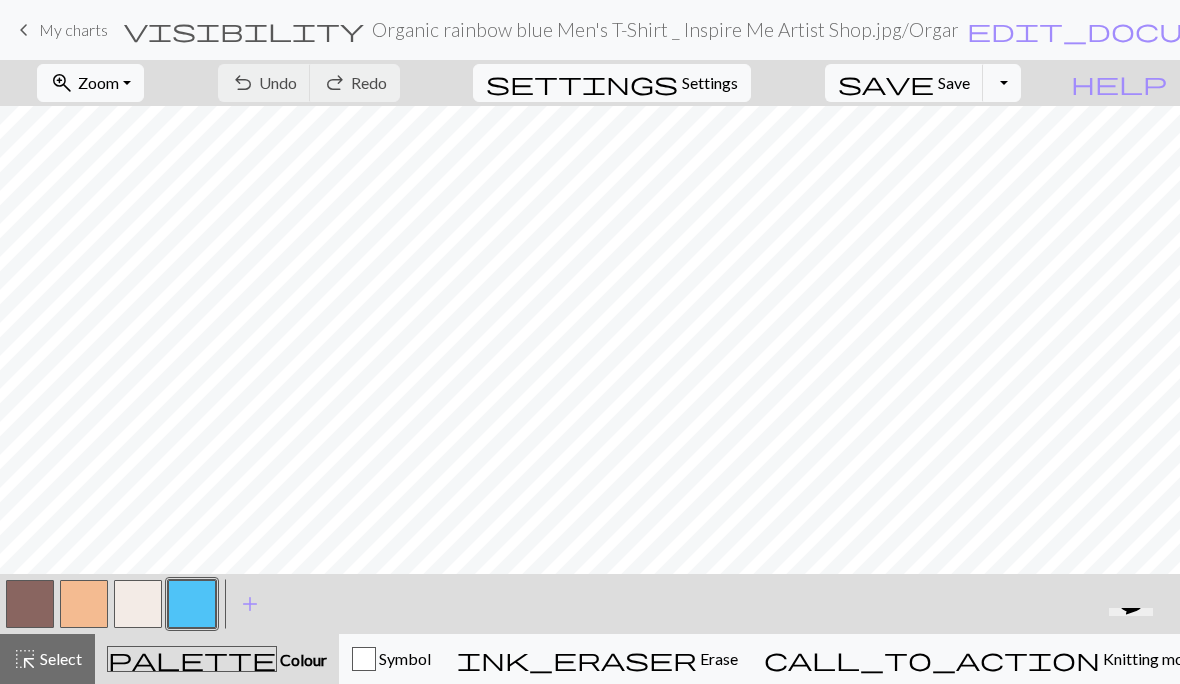 click at bounding box center [192, 604] 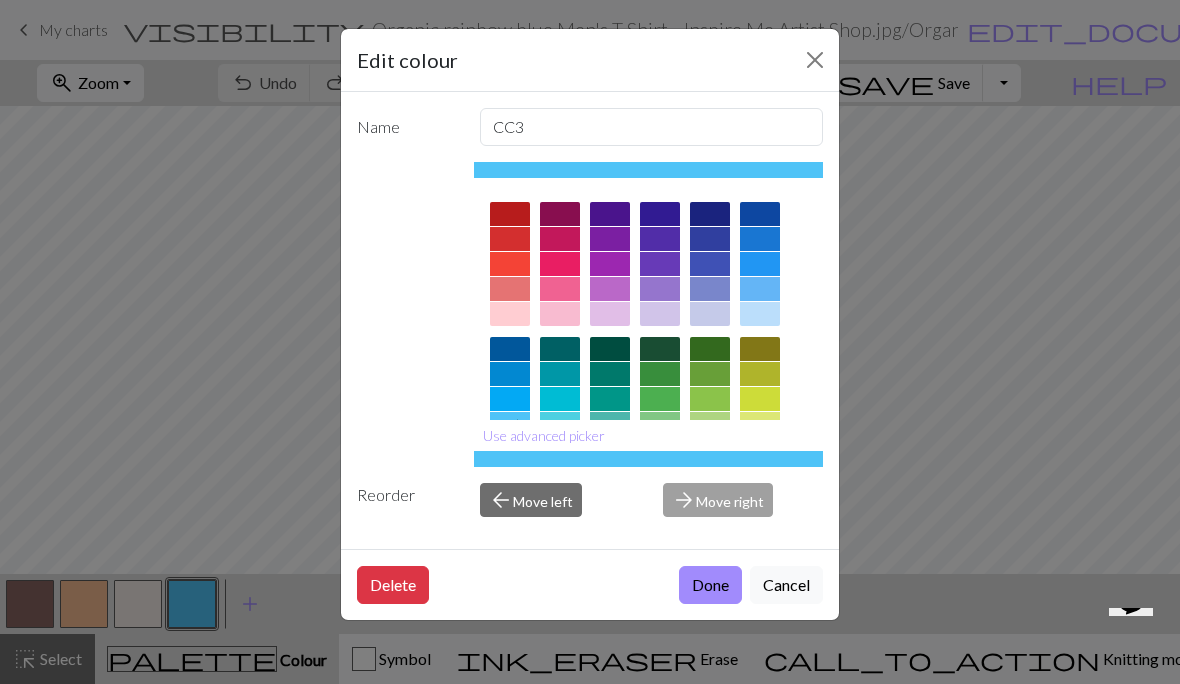 click at bounding box center (660, 449) 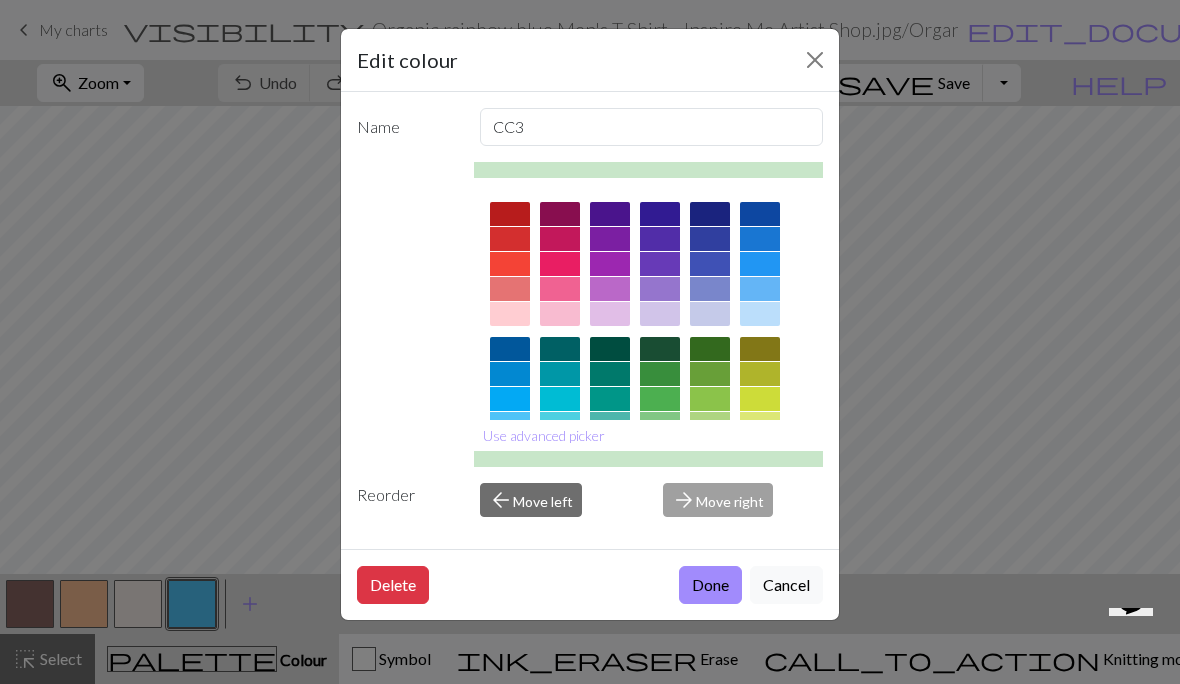 click at bounding box center [610, 449] 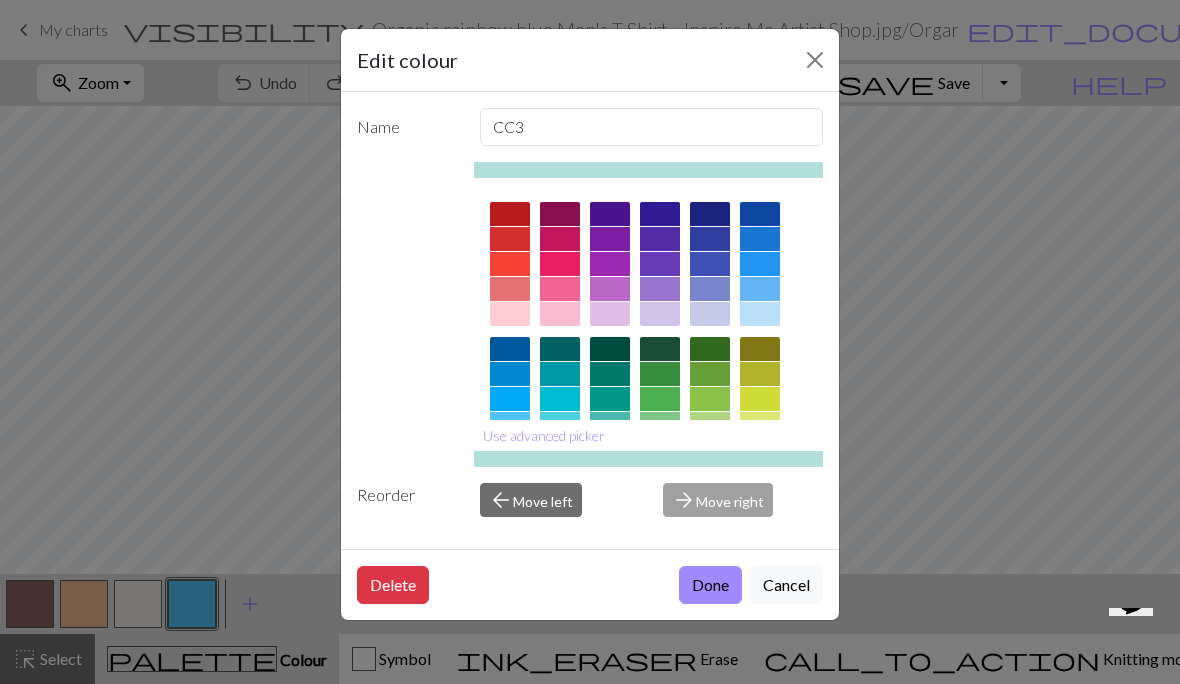 click on "Delete Done Cancel" at bounding box center [590, 584] 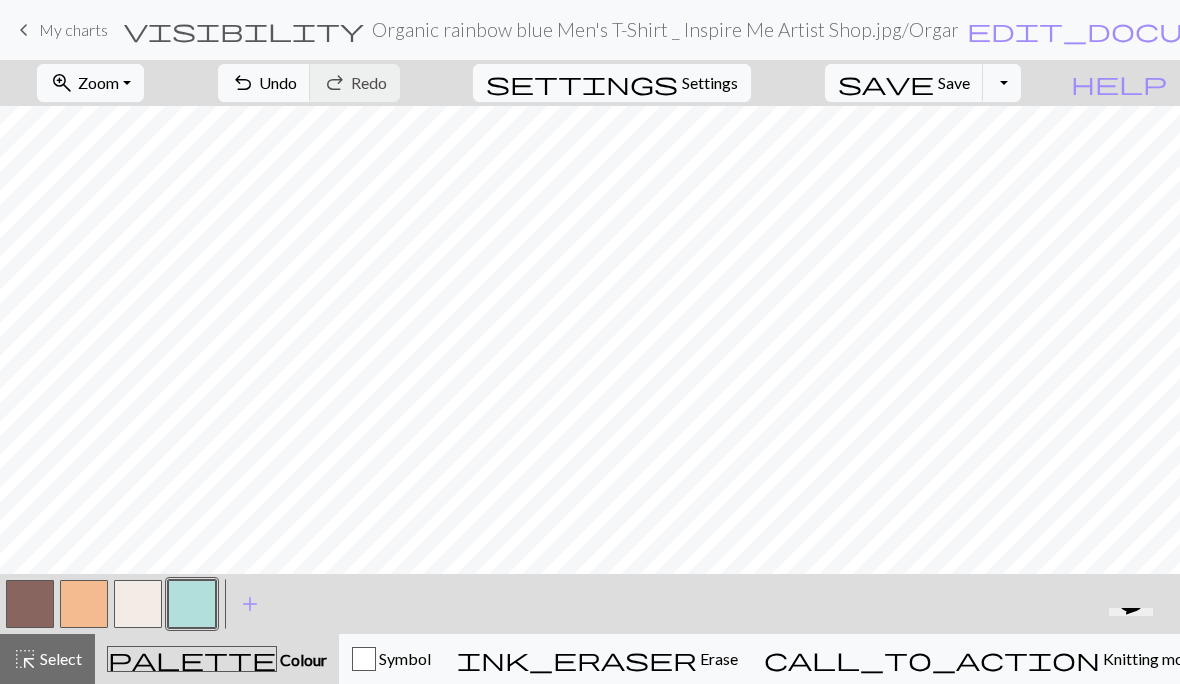 click on "Toggle Dropdown" at bounding box center [1002, 83] 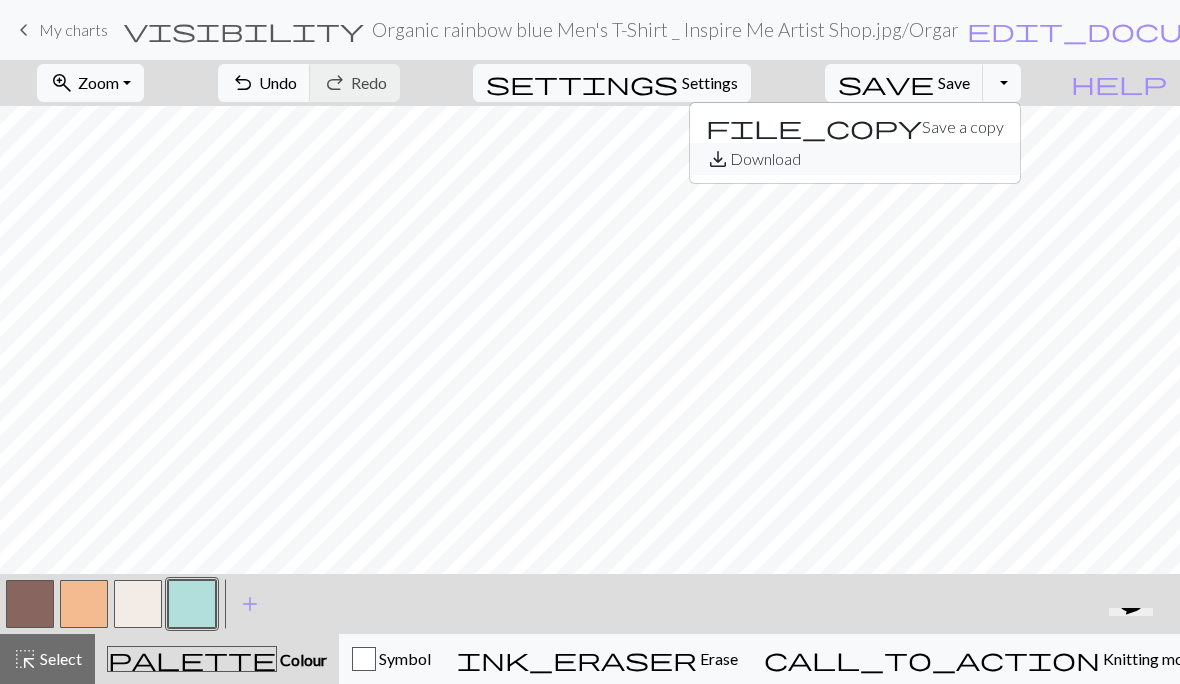click on "save_alt  Download" at bounding box center [855, 159] 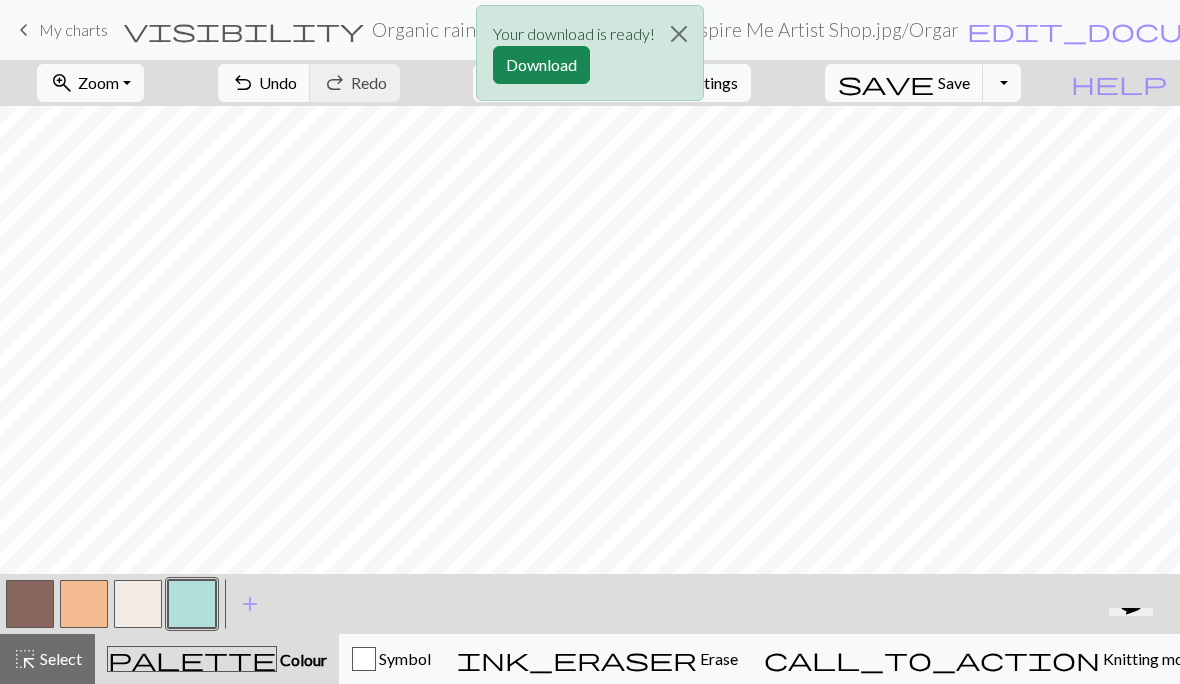 click on "Download" at bounding box center (541, 65) 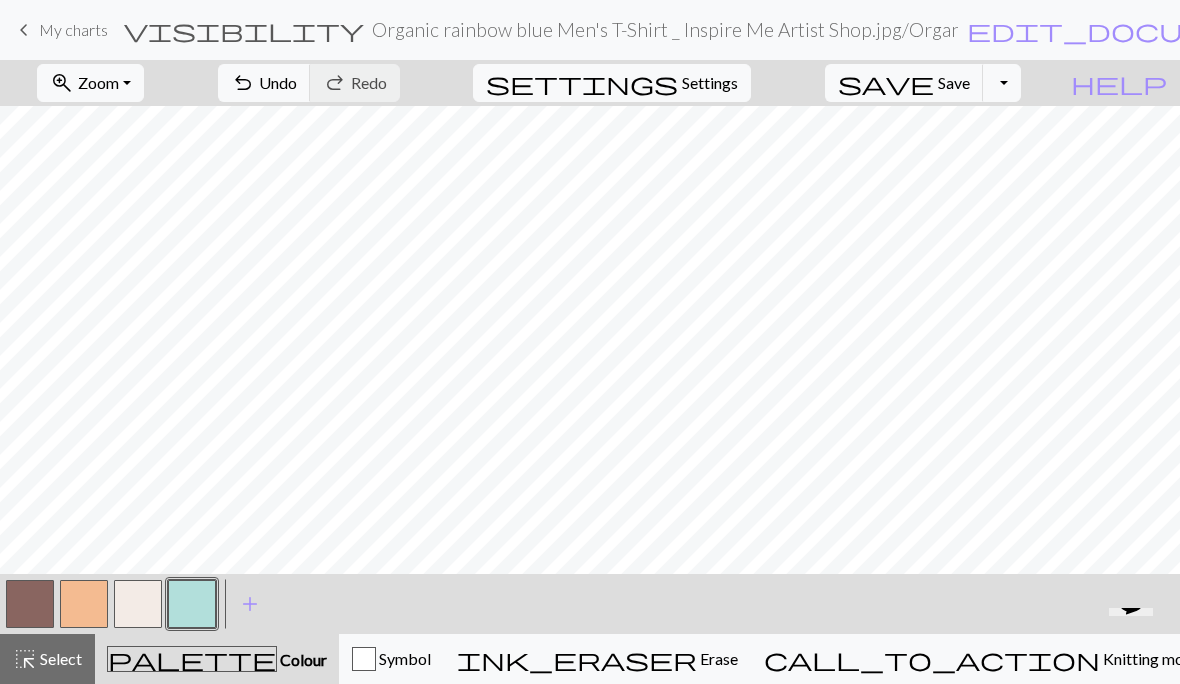 click at bounding box center [192, 604] 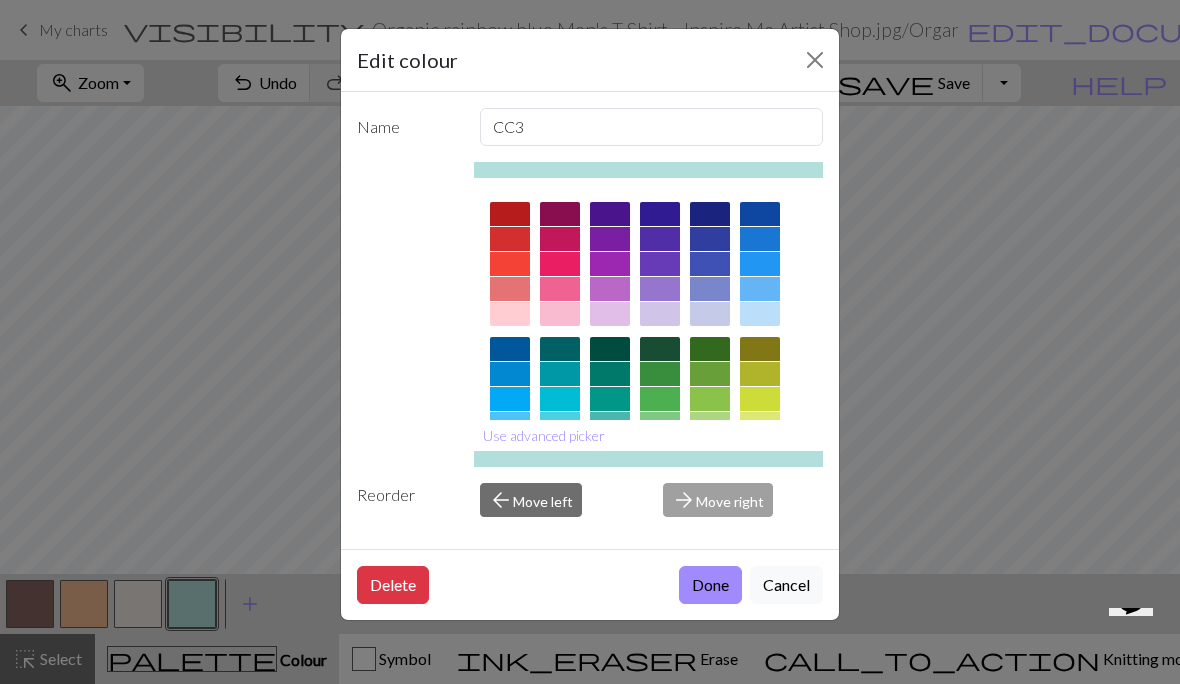 scroll, scrollTop: 52, scrollLeft: 0, axis: vertical 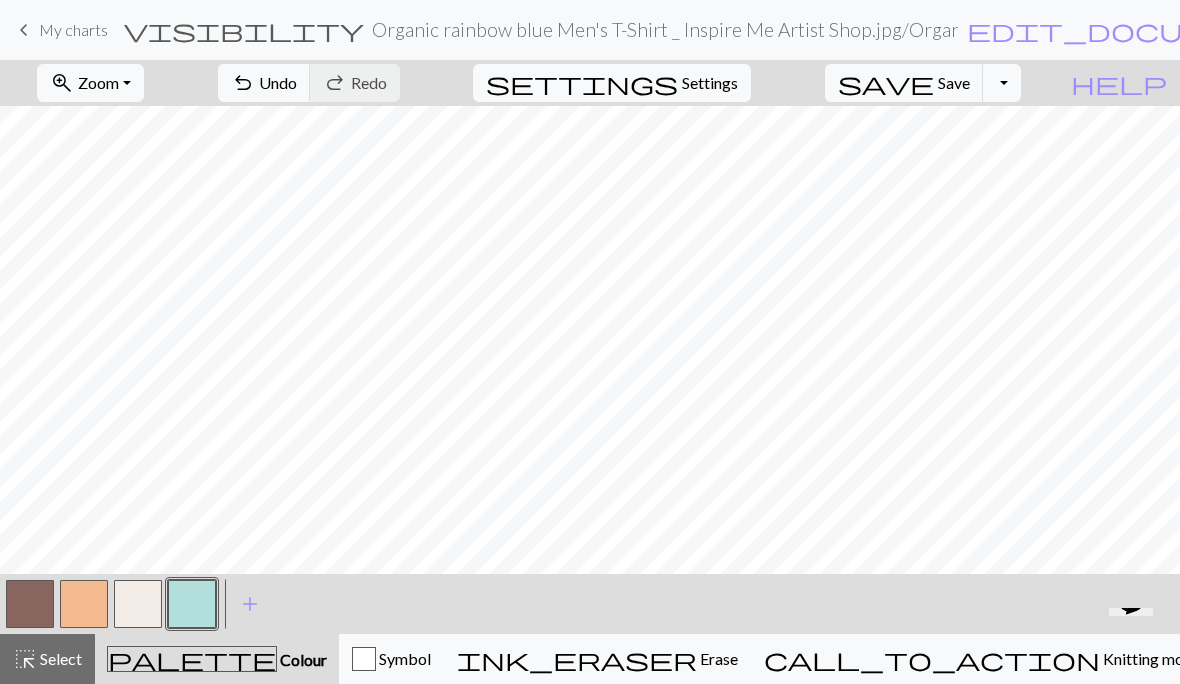 click at bounding box center [192, 604] 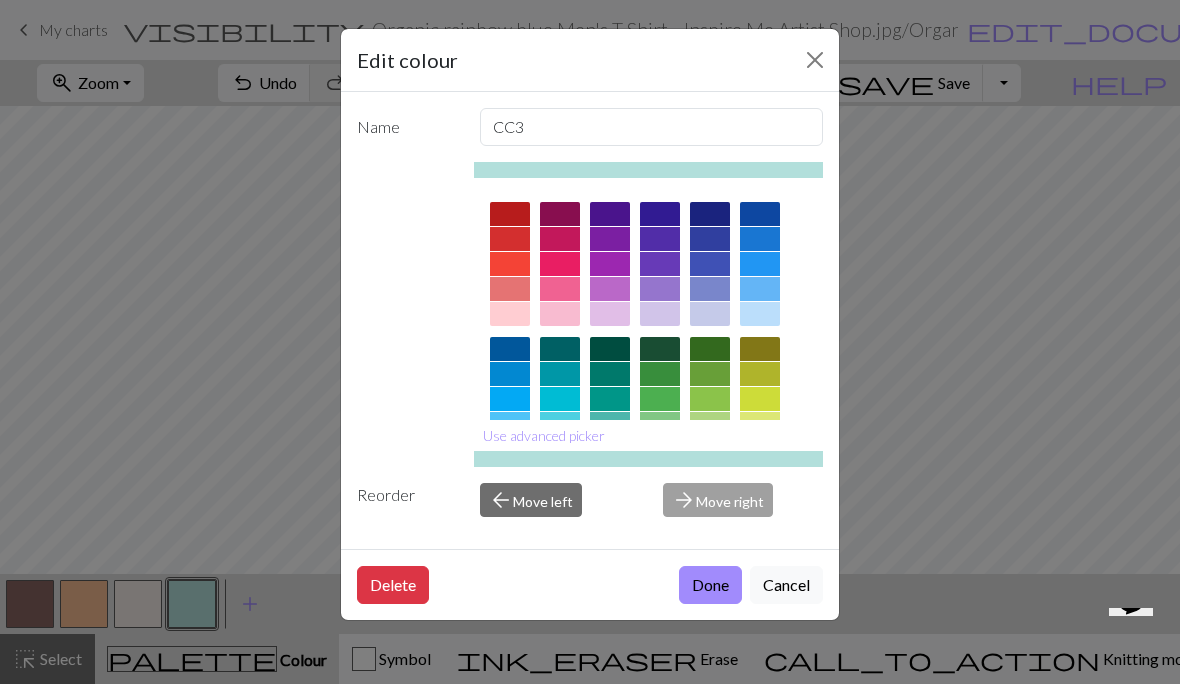 click at bounding box center (760, 399) 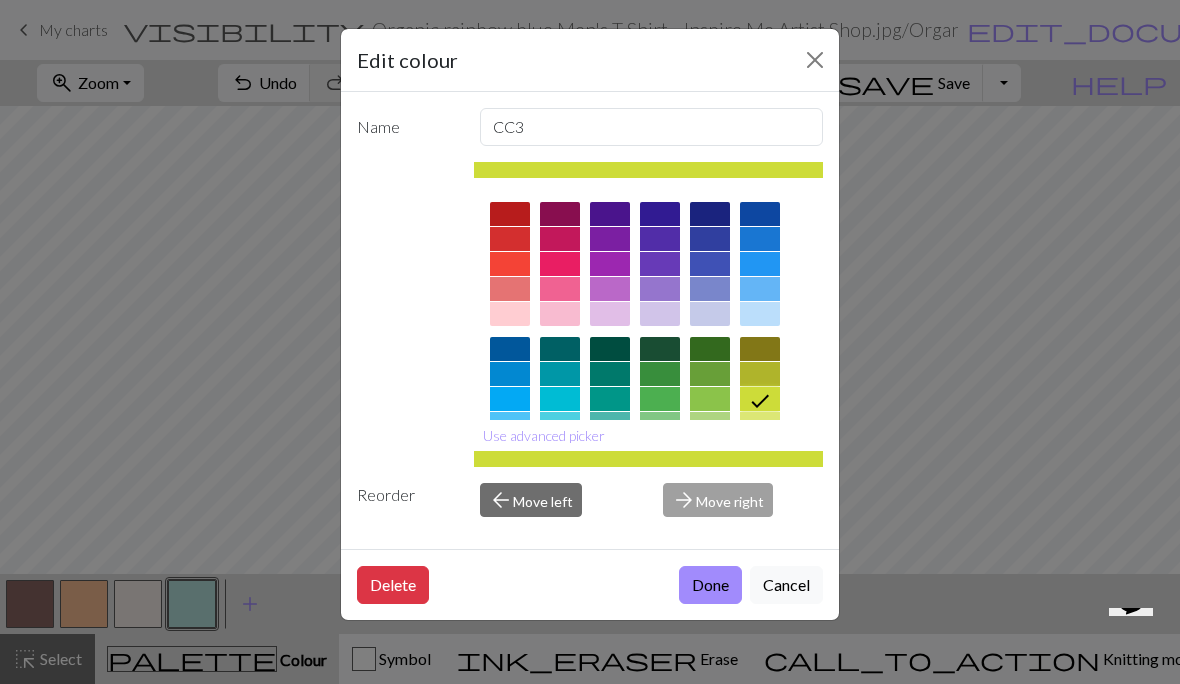 click at bounding box center [760, 374] 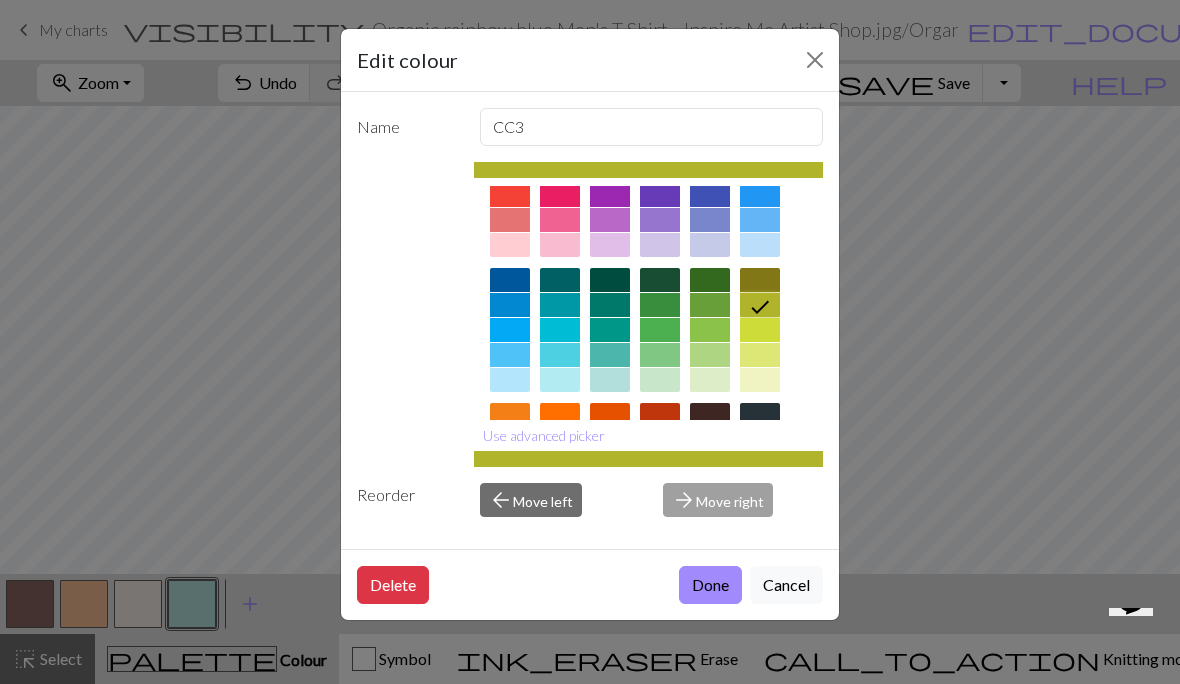 scroll, scrollTop: 71, scrollLeft: 0, axis: vertical 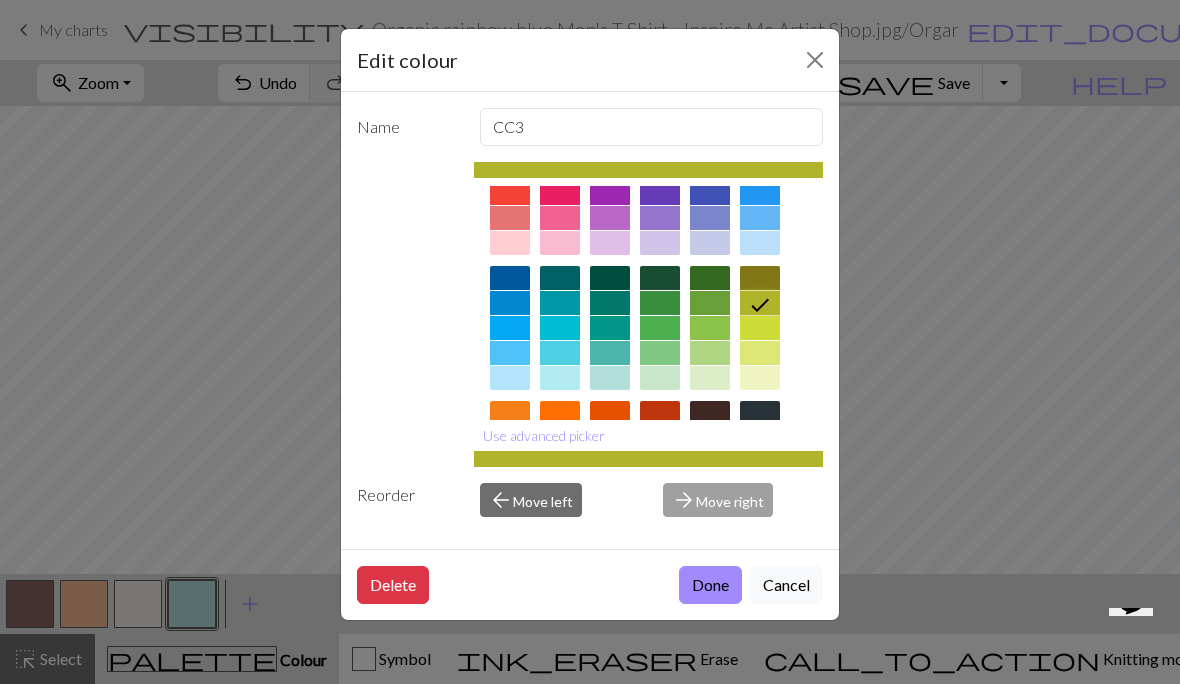 click at bounding box center [760, 278] 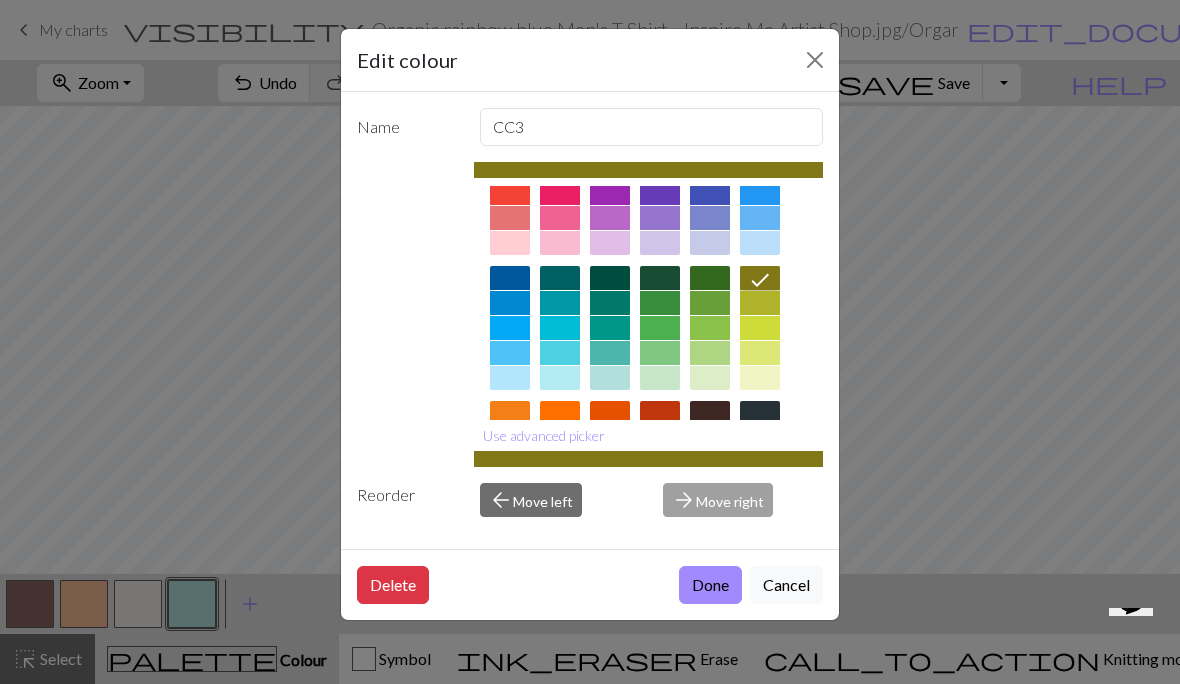 click at bounding box center [760, 303] 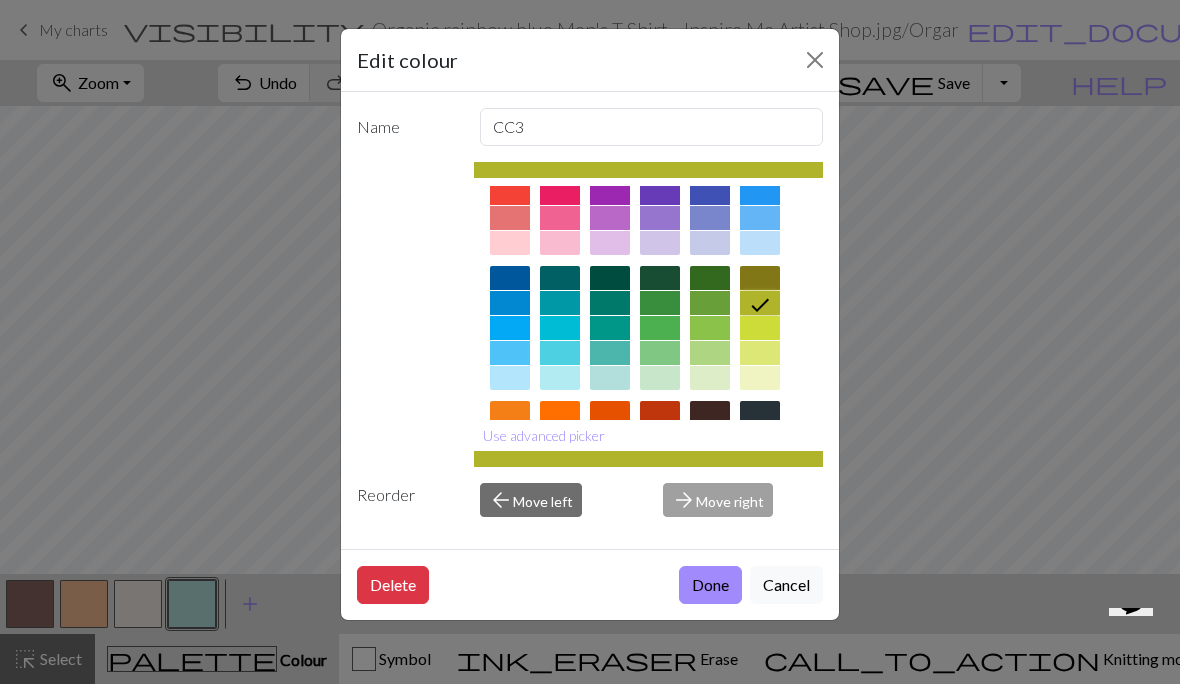 click at bounding box center (649, 459) 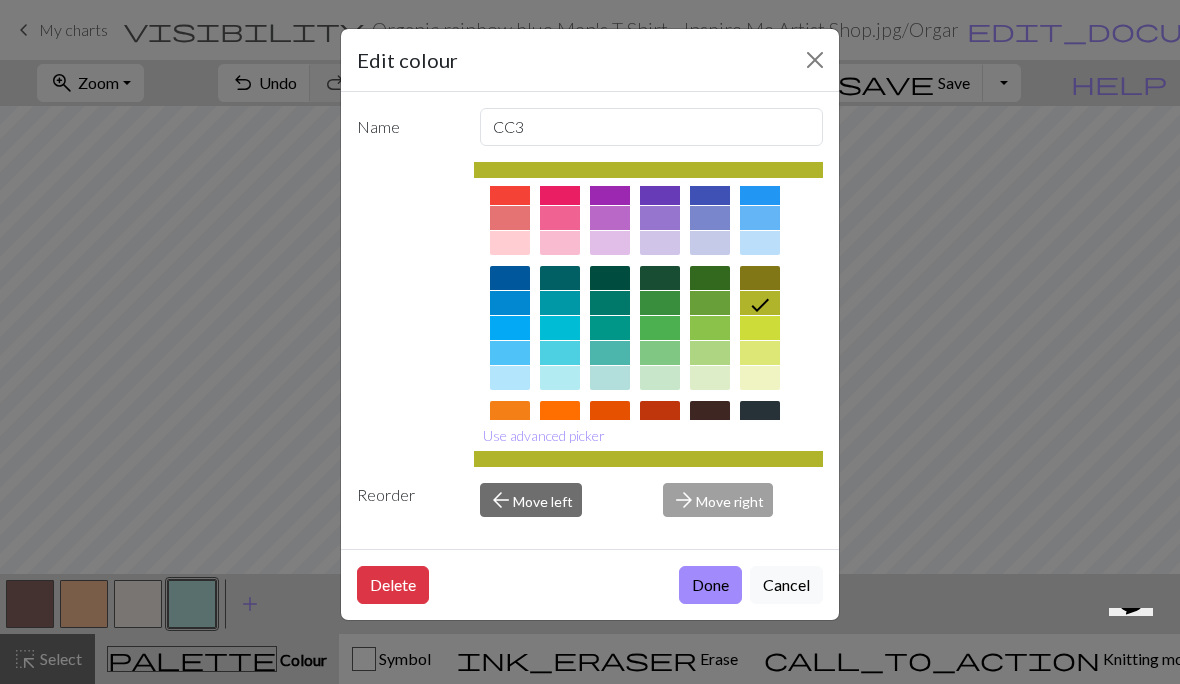 click at bounding box center [649, 459] 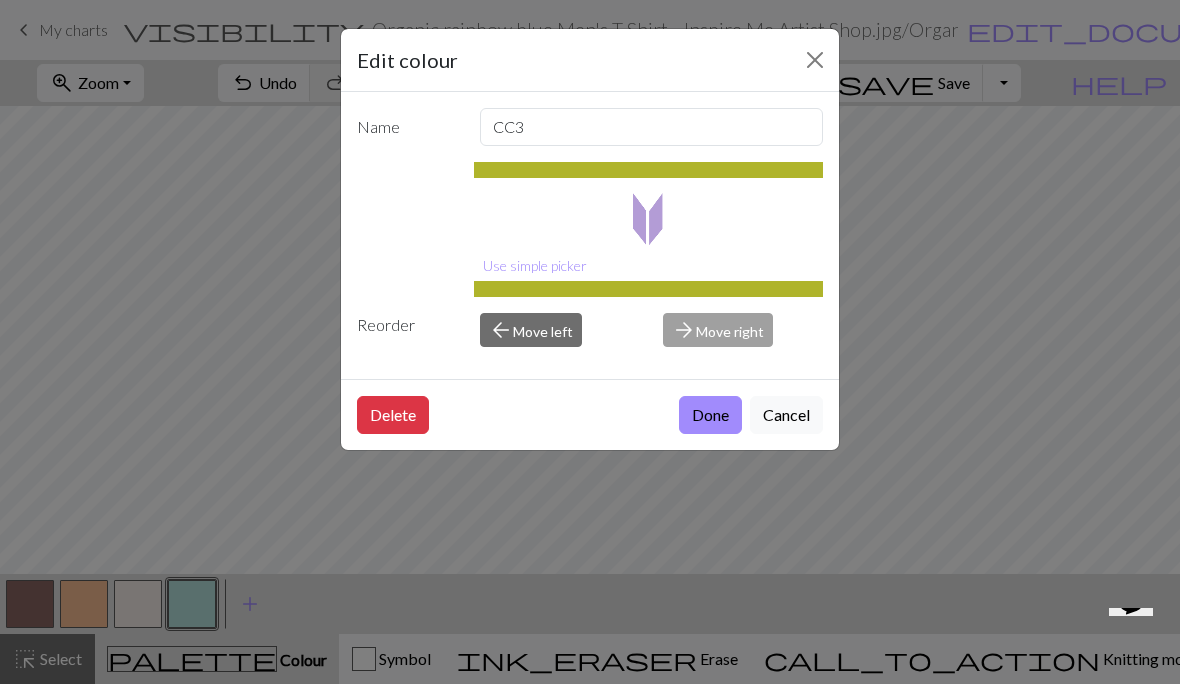 scroll, scrollTop: 0, scrollLeft: 0, axis: both 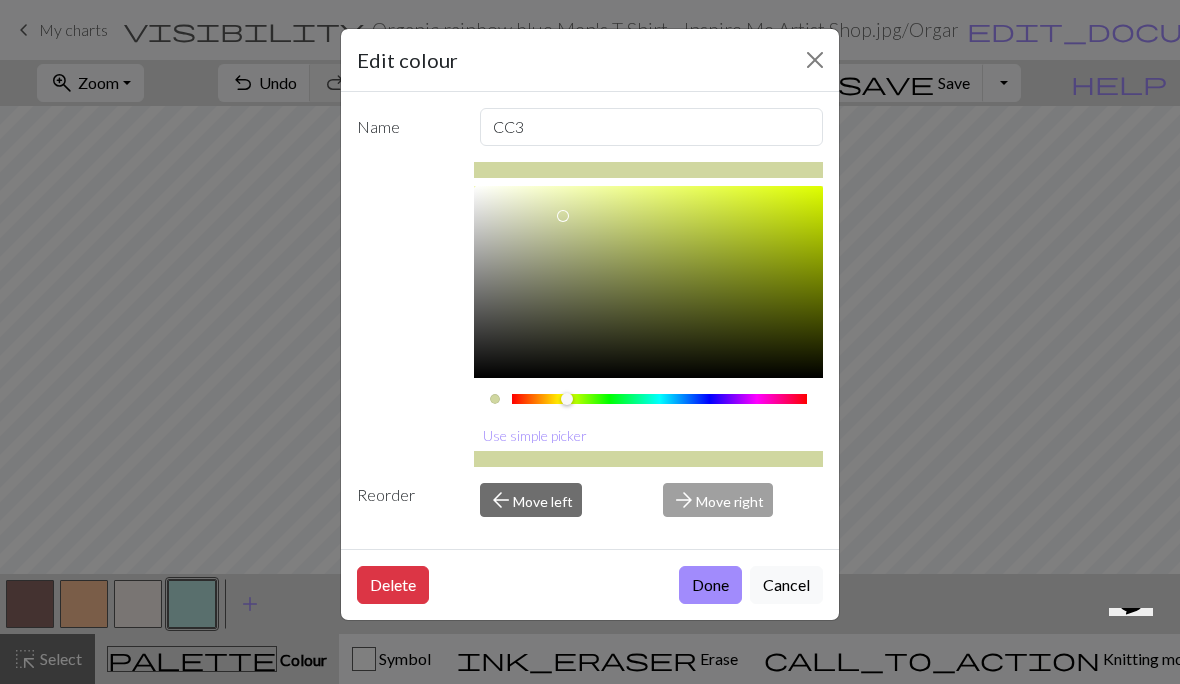 type on "#D0D7A1" 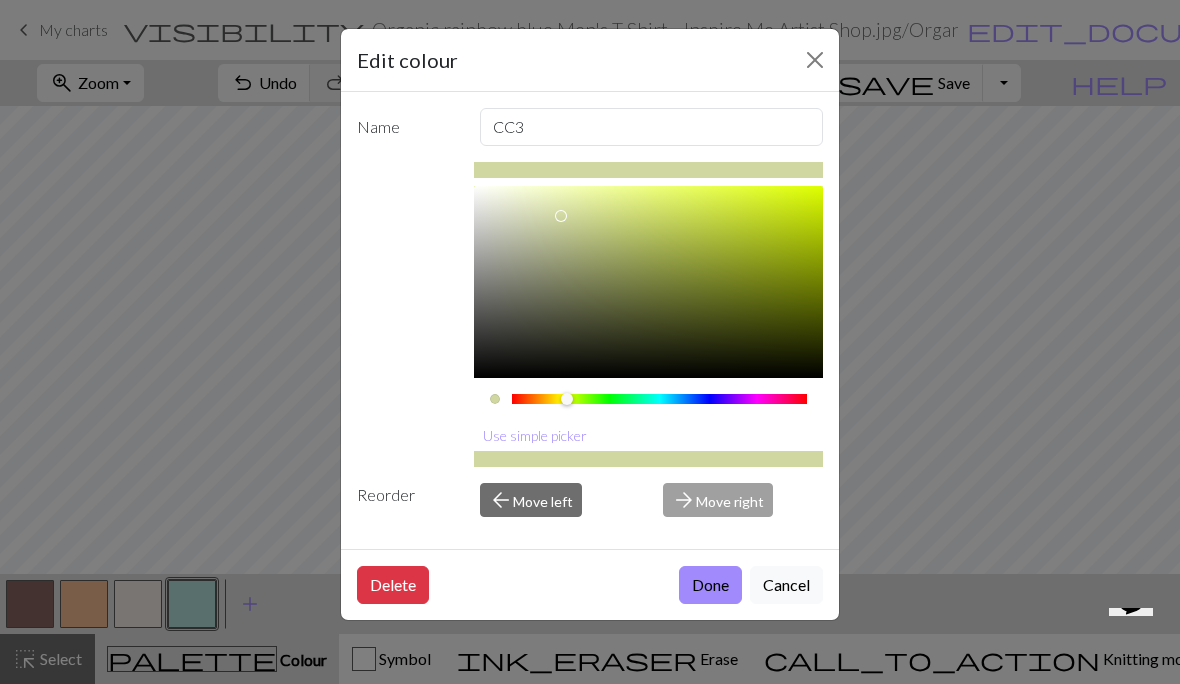 scroll, scrollTop: 0, scrollLeft: 0, axis: both 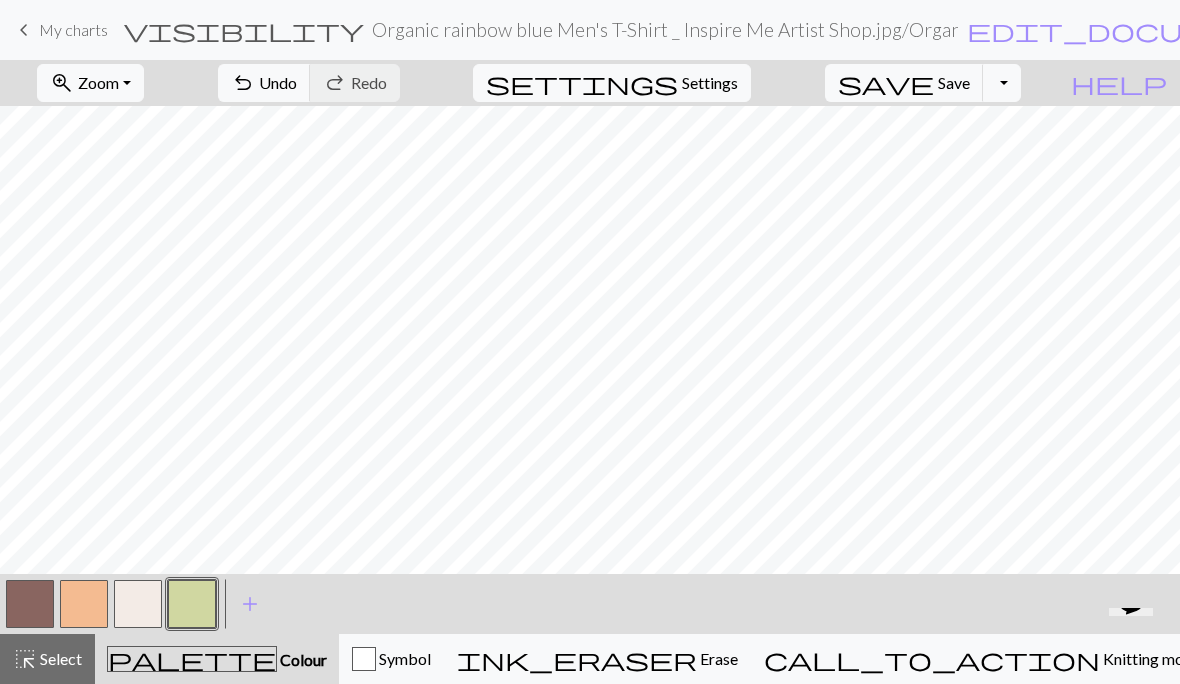 click at bounding box center (192, 604) 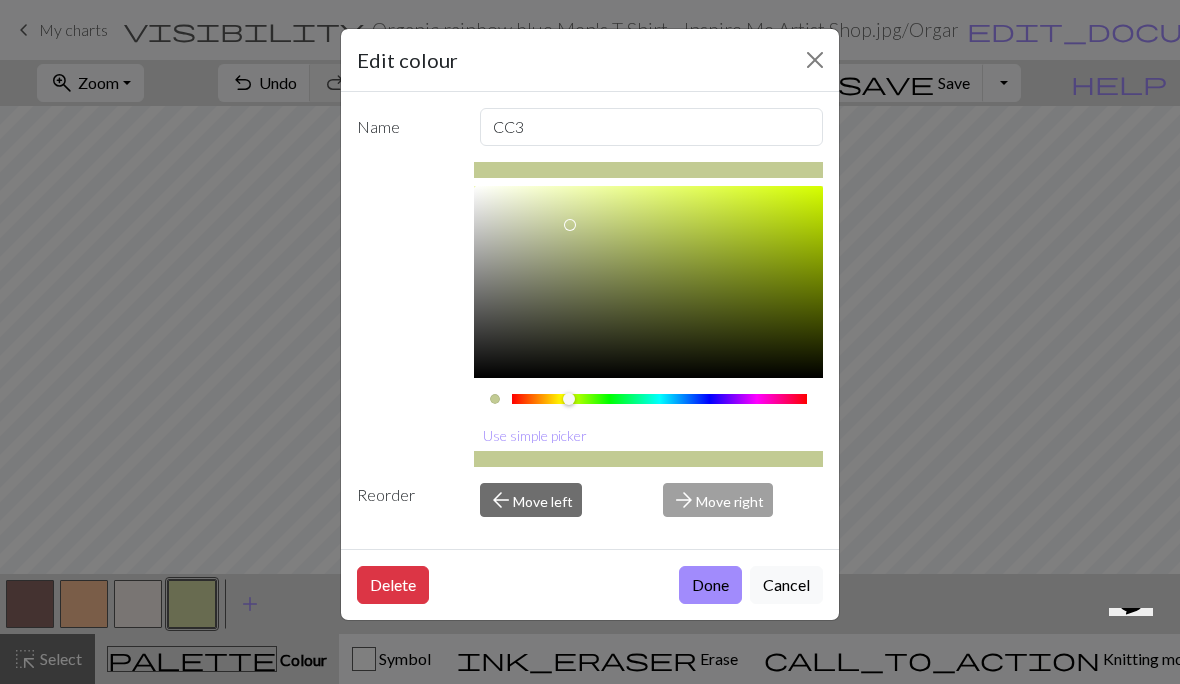 scroll, scrollTop: -1, scrollLeft: 0, axis: vertical 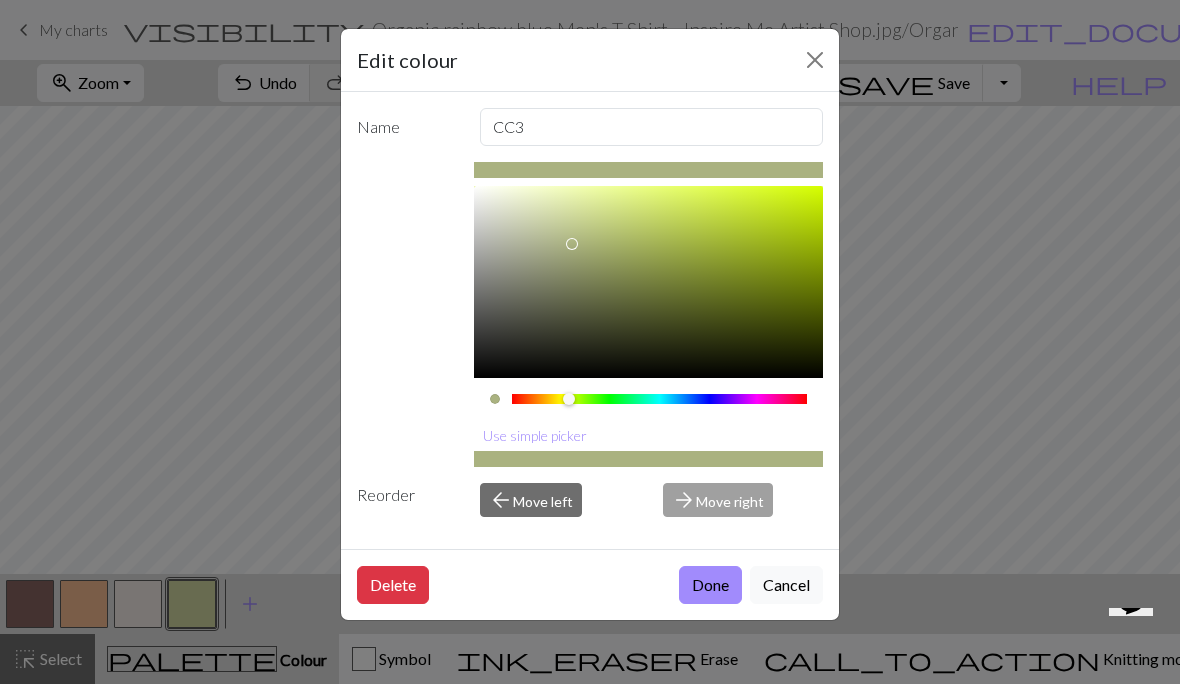 click at bounding box center [572, 244] 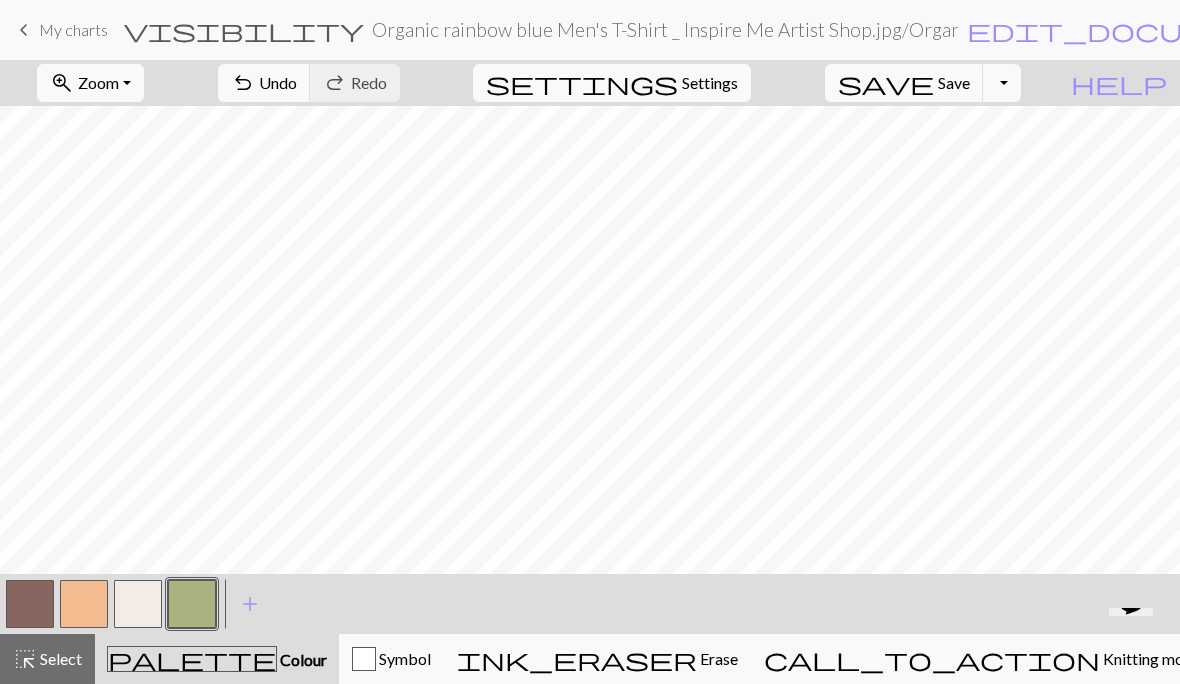 click at bounding box center [192, 604] 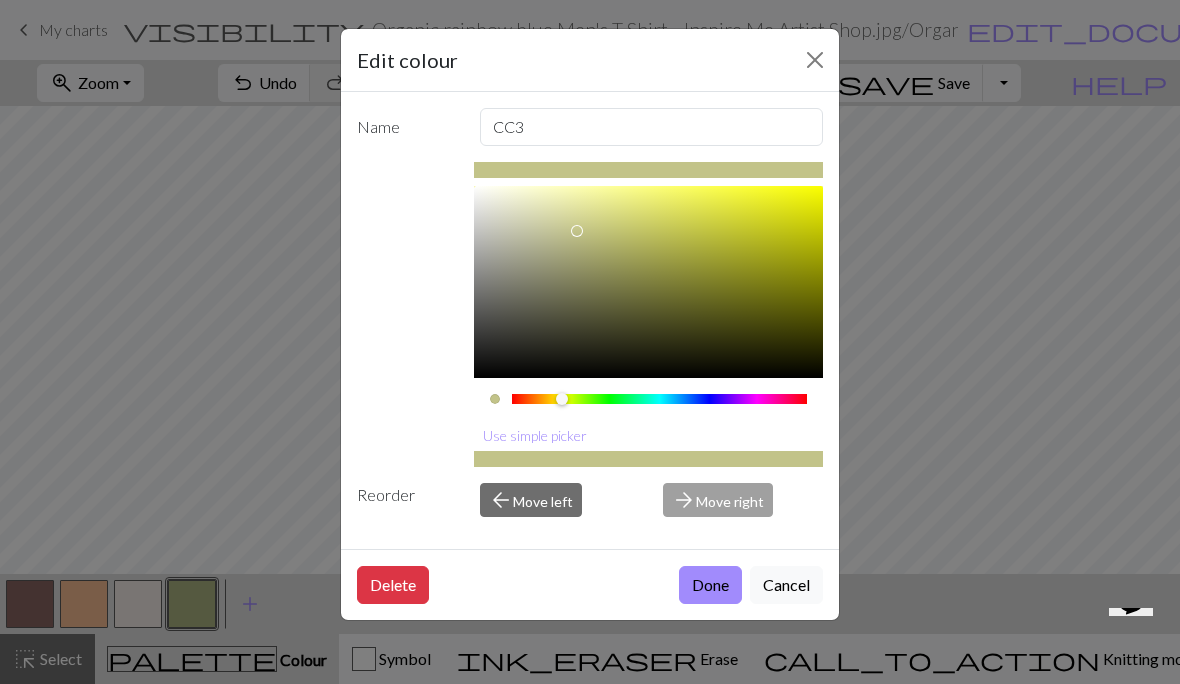 type on "#C4C58C" 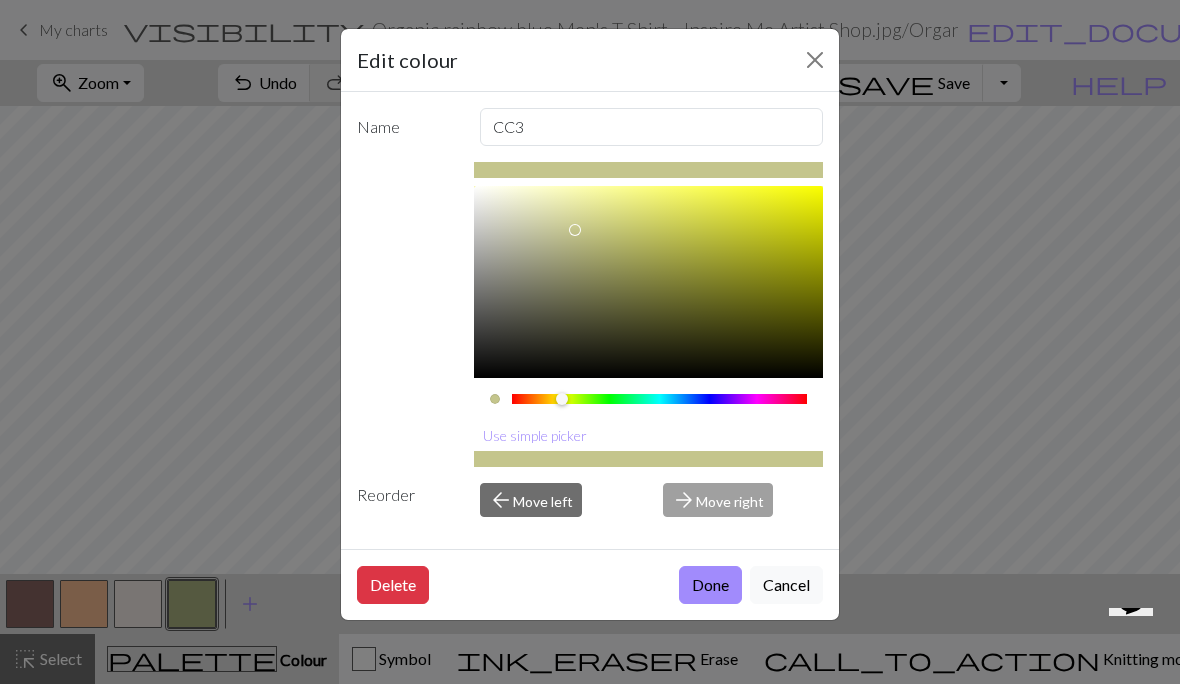 scroll, scrollTop: 25, scrollLeft: 0, axis: vertical 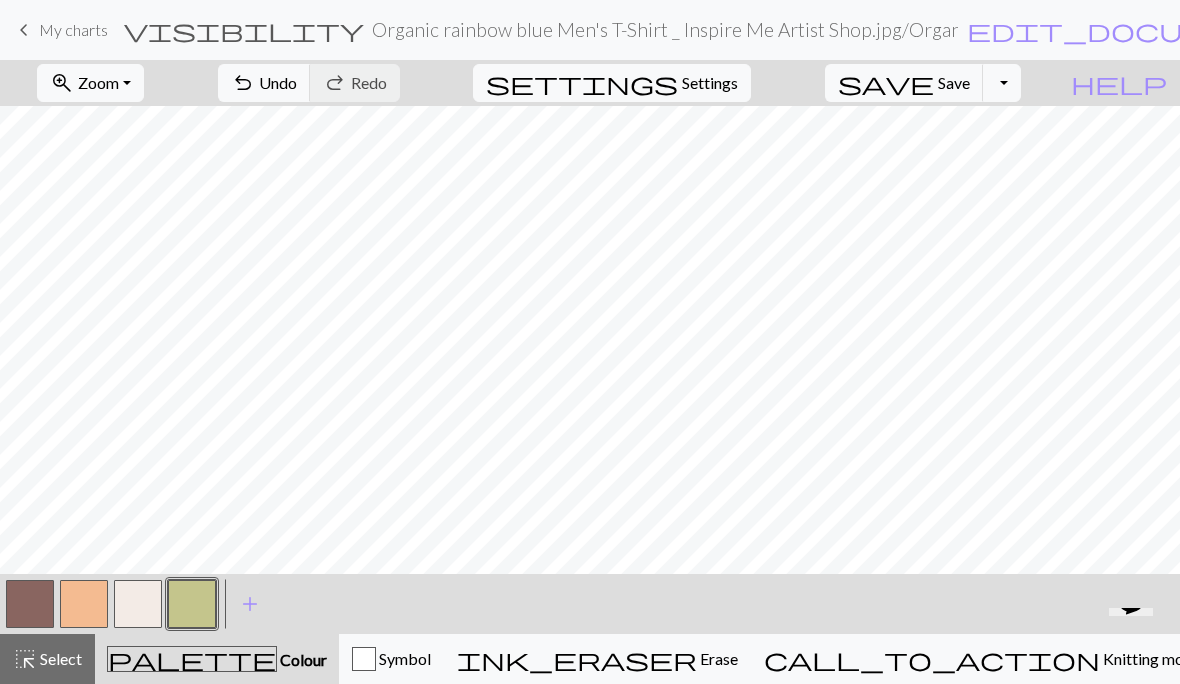 click on "Toggle Dropdown" at bounding box center [1002, 83] 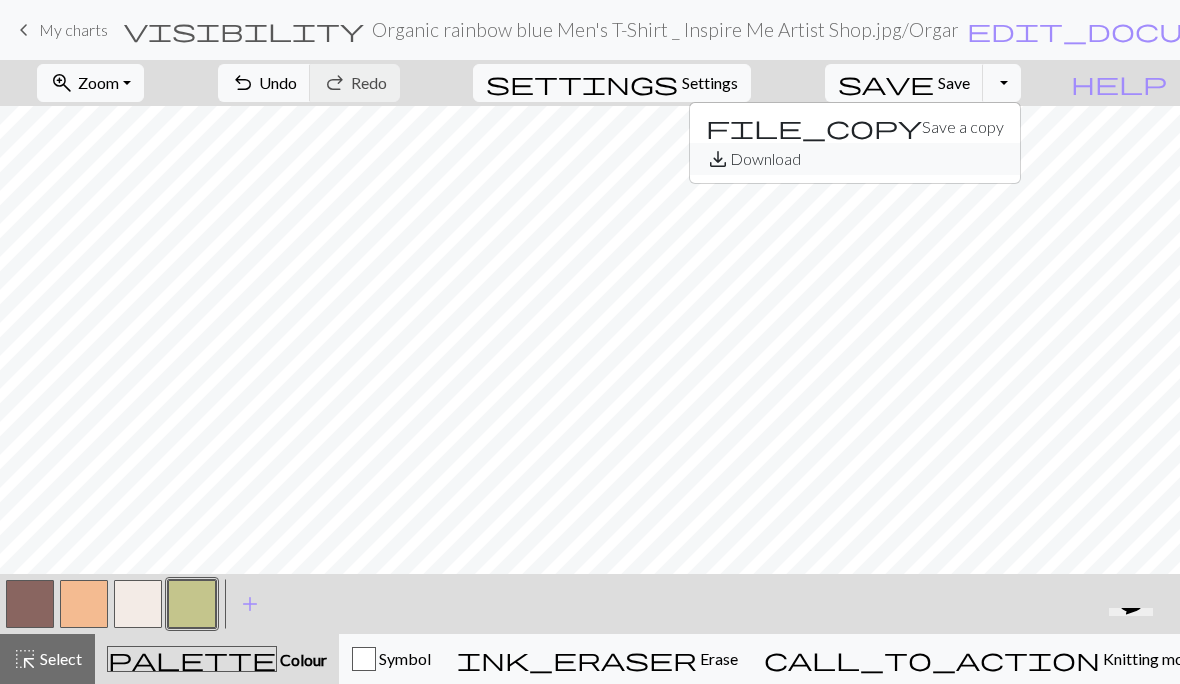click on "save_alt  Download" at bounding box center (855, 159) 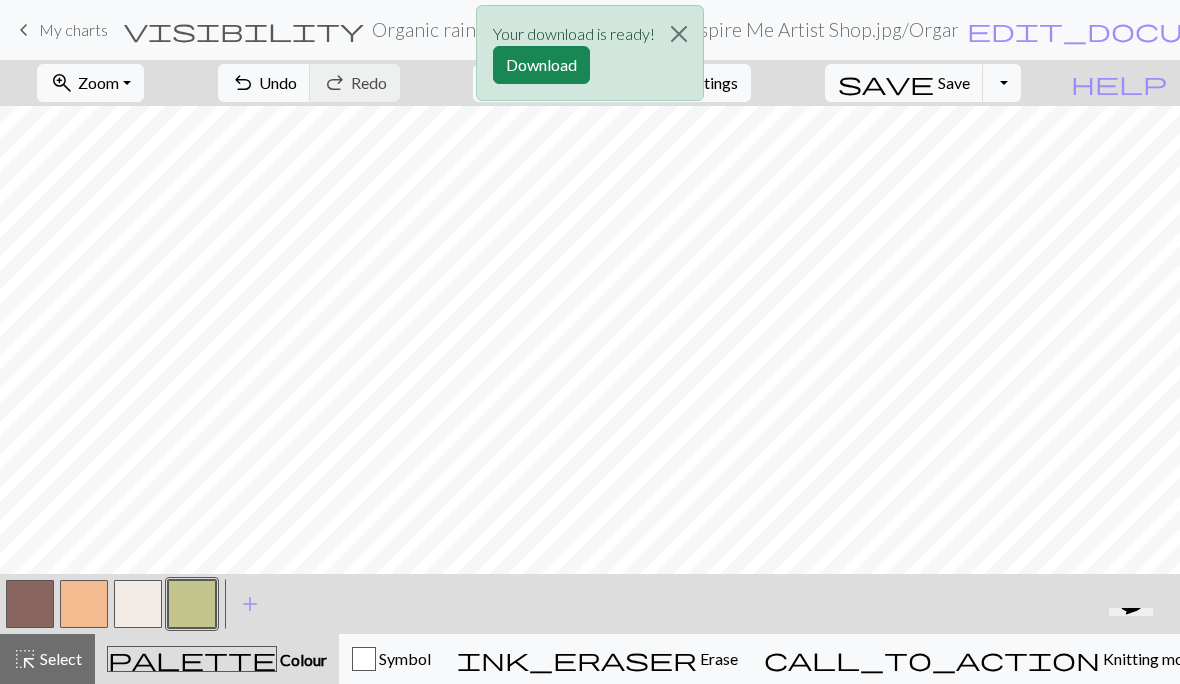 click at bounding box center (679, 34) 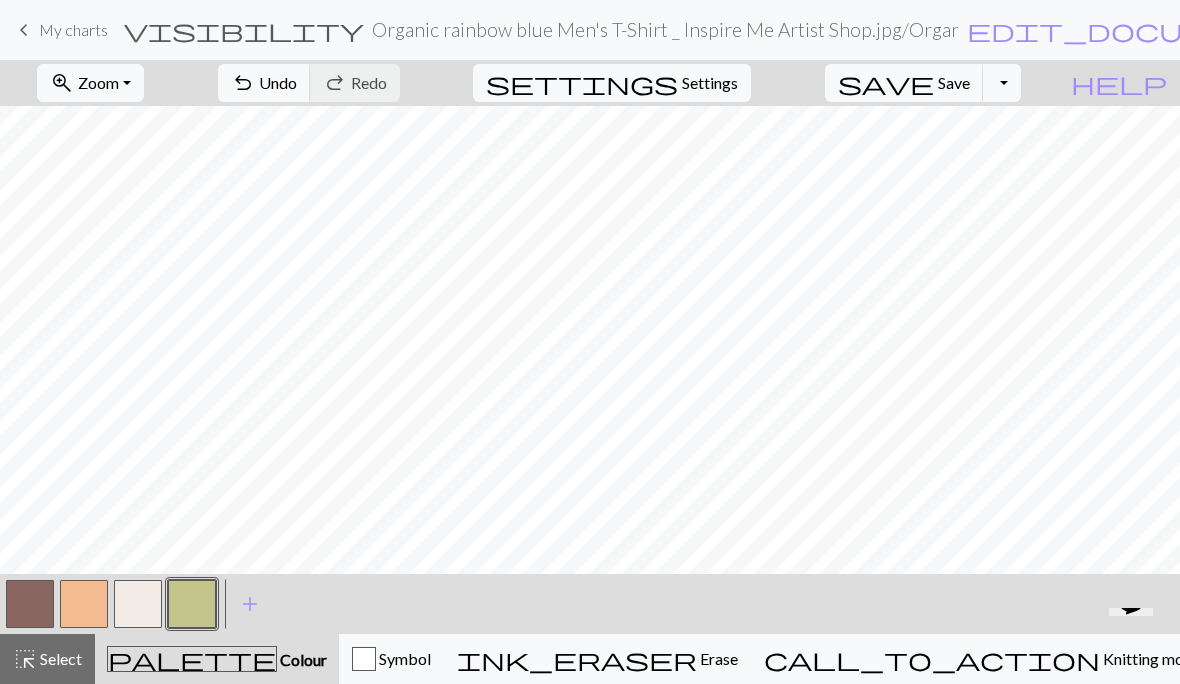 click at bounding box center (192, 604) 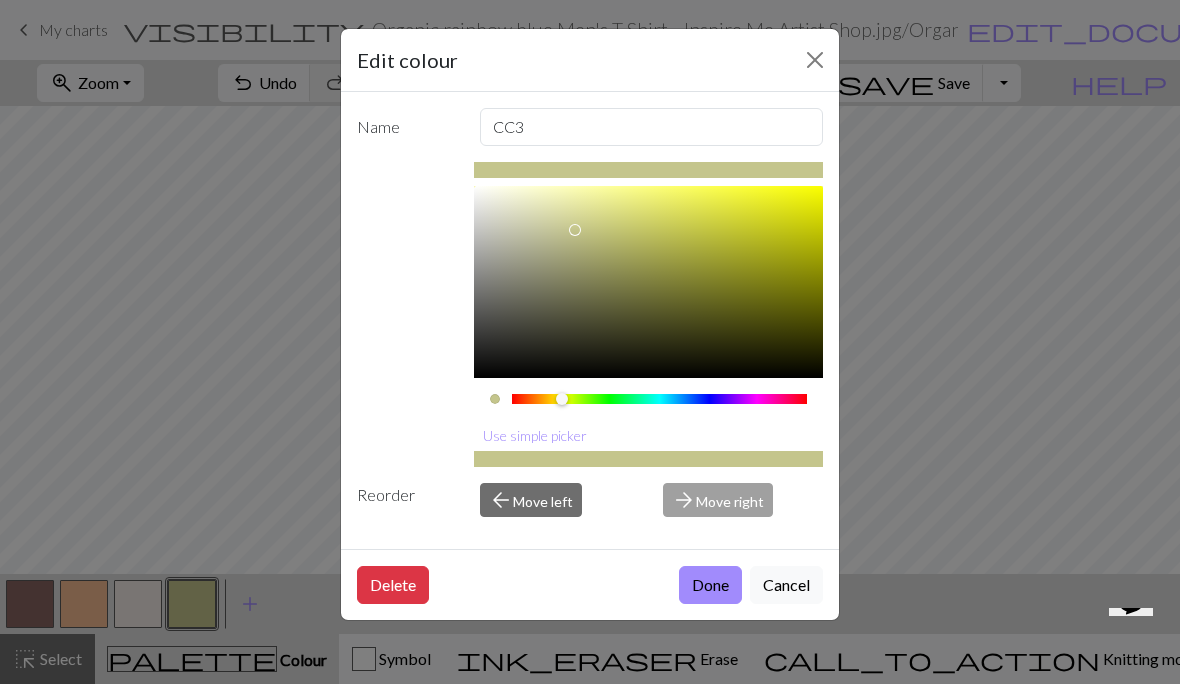 click on "Use simple picker" at bounding box center [535, 435] 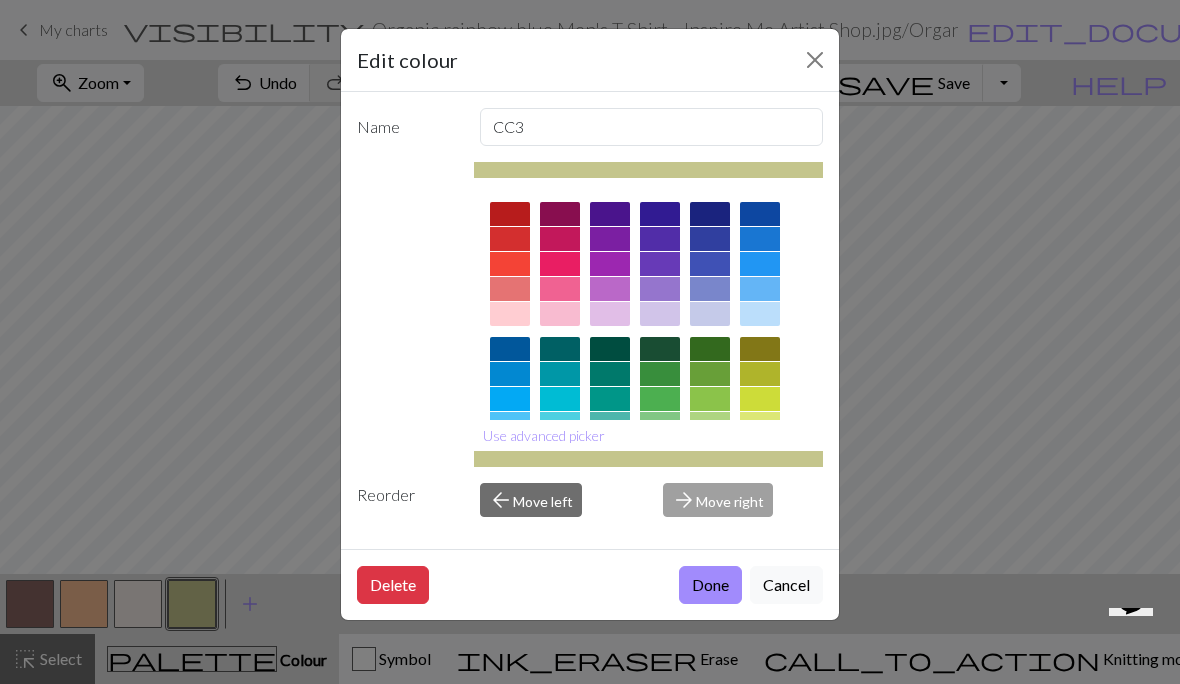 click at bounding box center (660, 424) 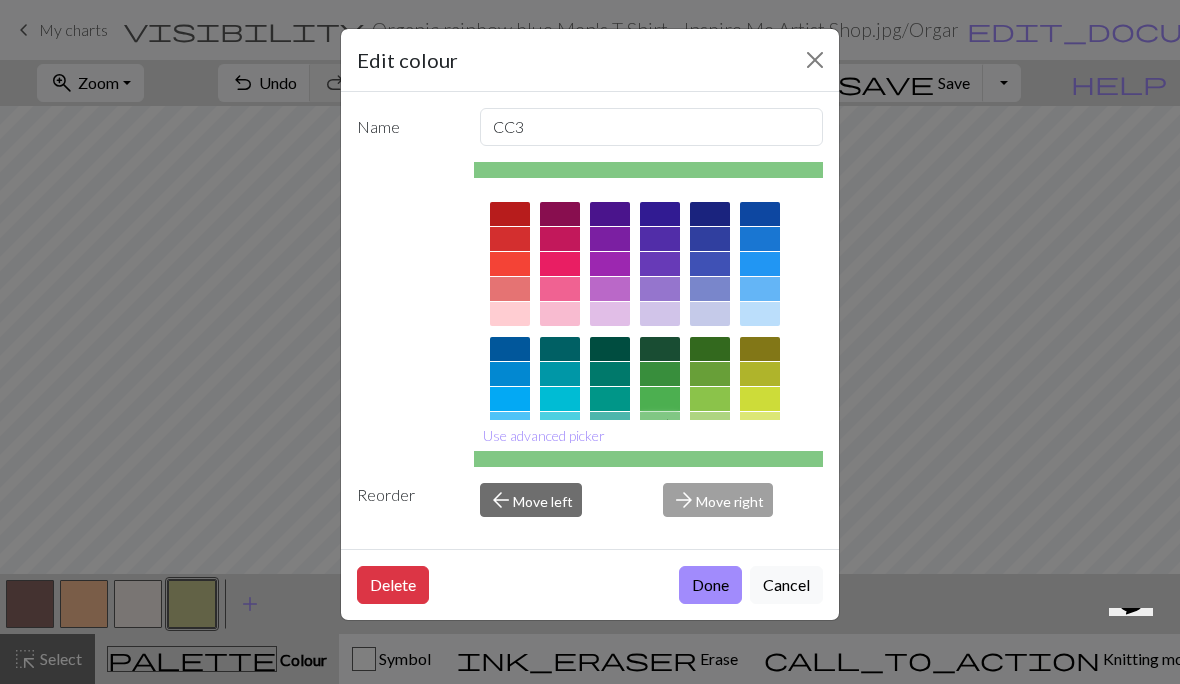 click on "Use advanced picker" at bounding box center [544, 435] 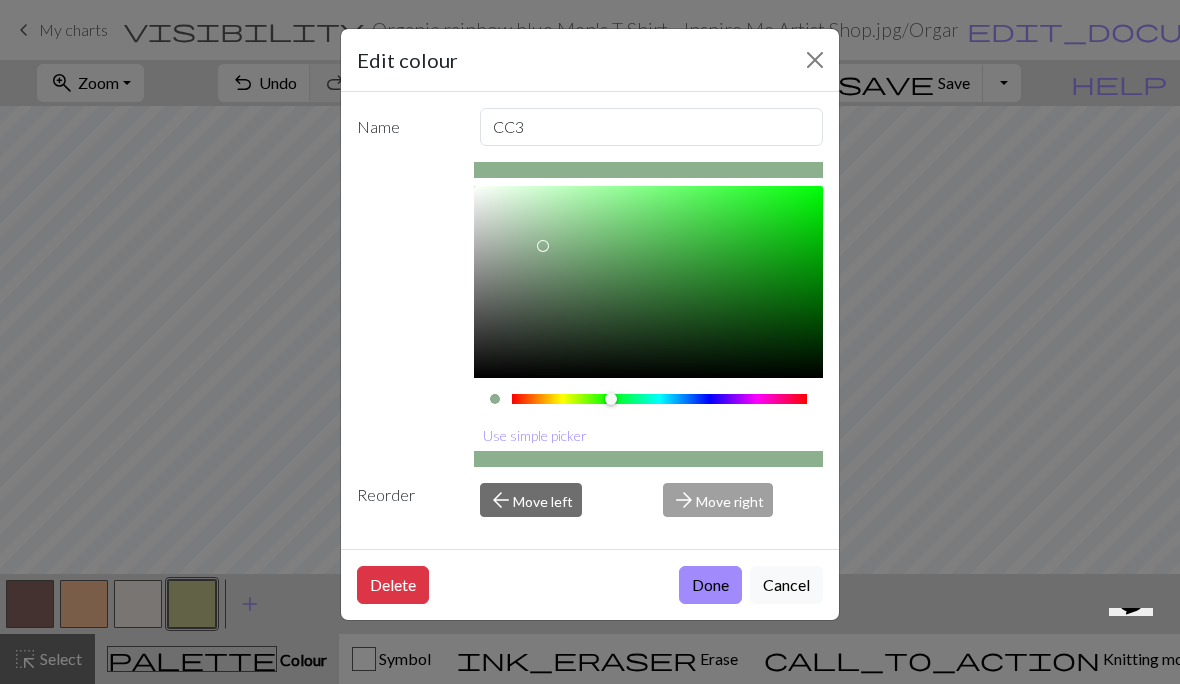 scroll, scrollTop: 25, scrollLeft: 0, axis: vertical 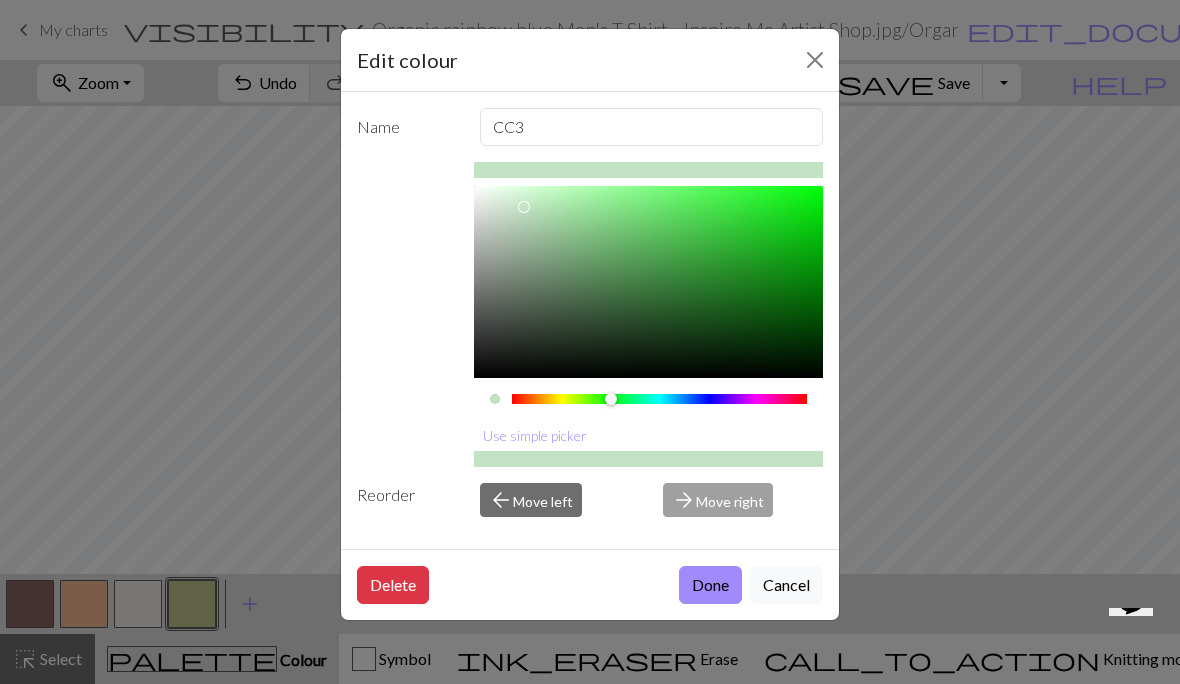 click at bounding box center (649, 282) 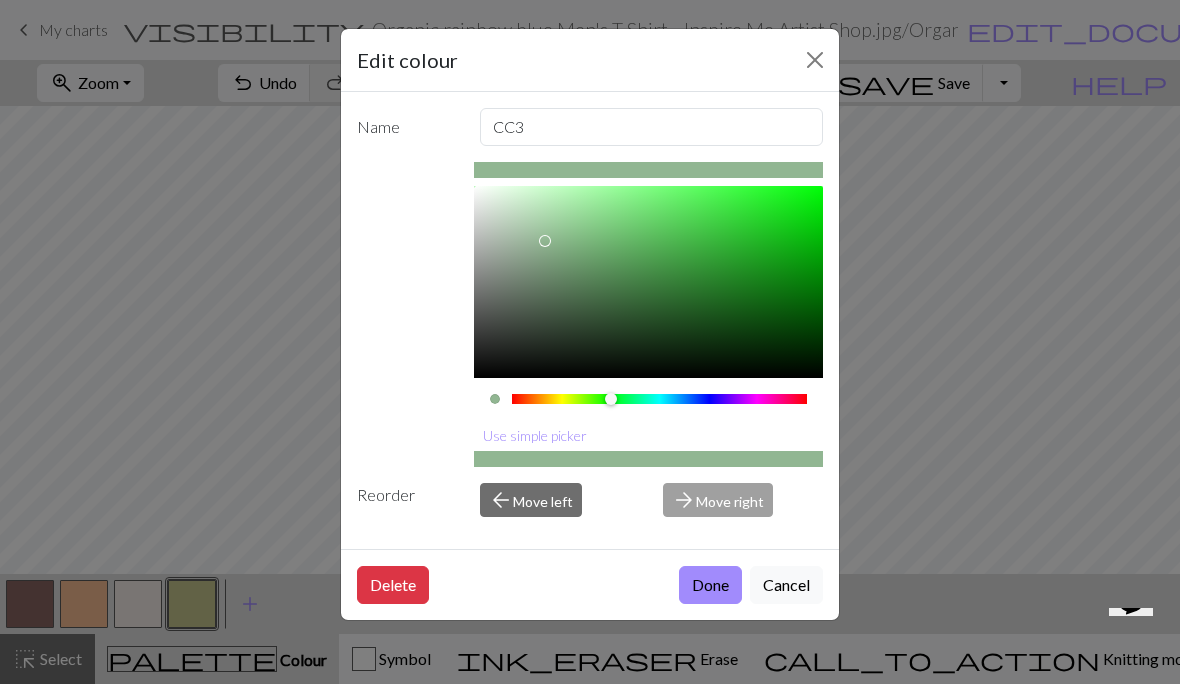 type on "#BFD9C0" 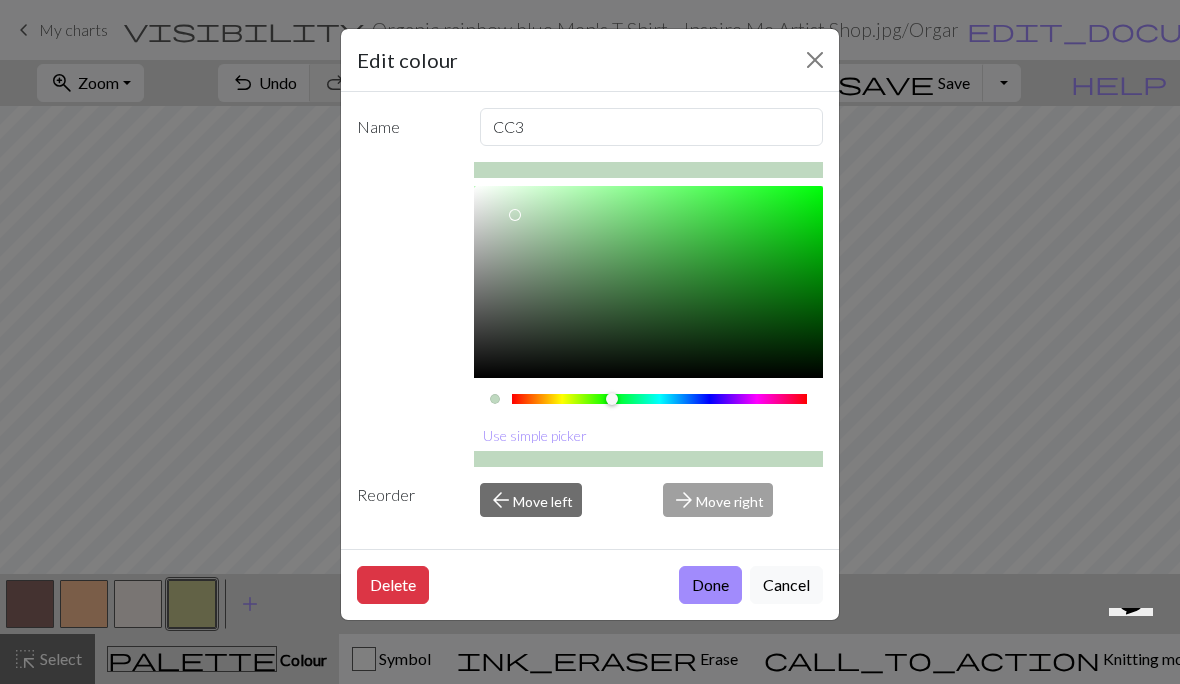 click at bounding box center [515, 215] 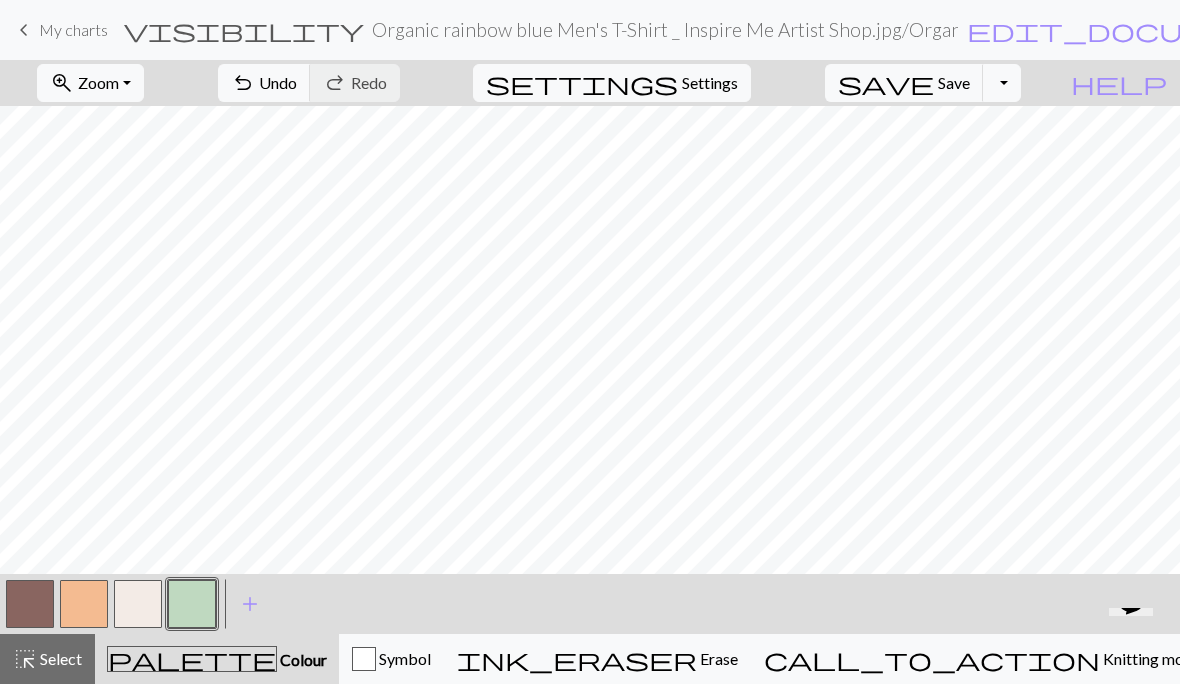 click on "save Save Save Toggle Dropdown file_copy  Save a copy save_alt  Download" at bounding box center [923, 83] 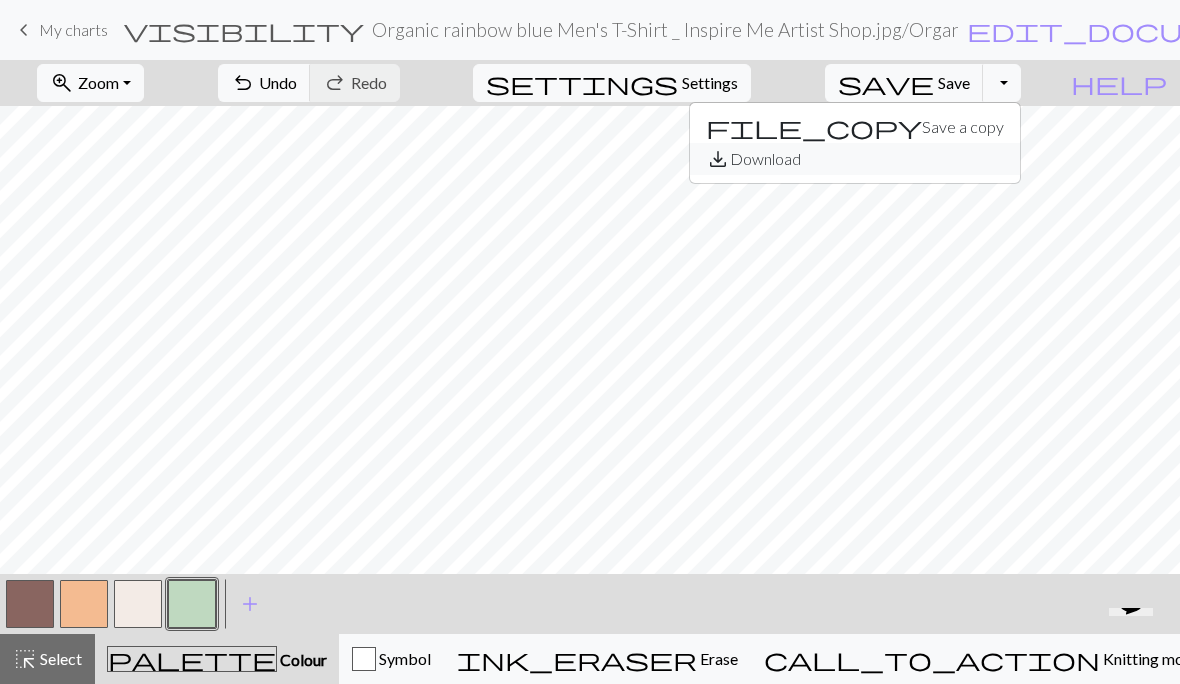 click on "save_alt  Download" at bounding box center (855, 159) 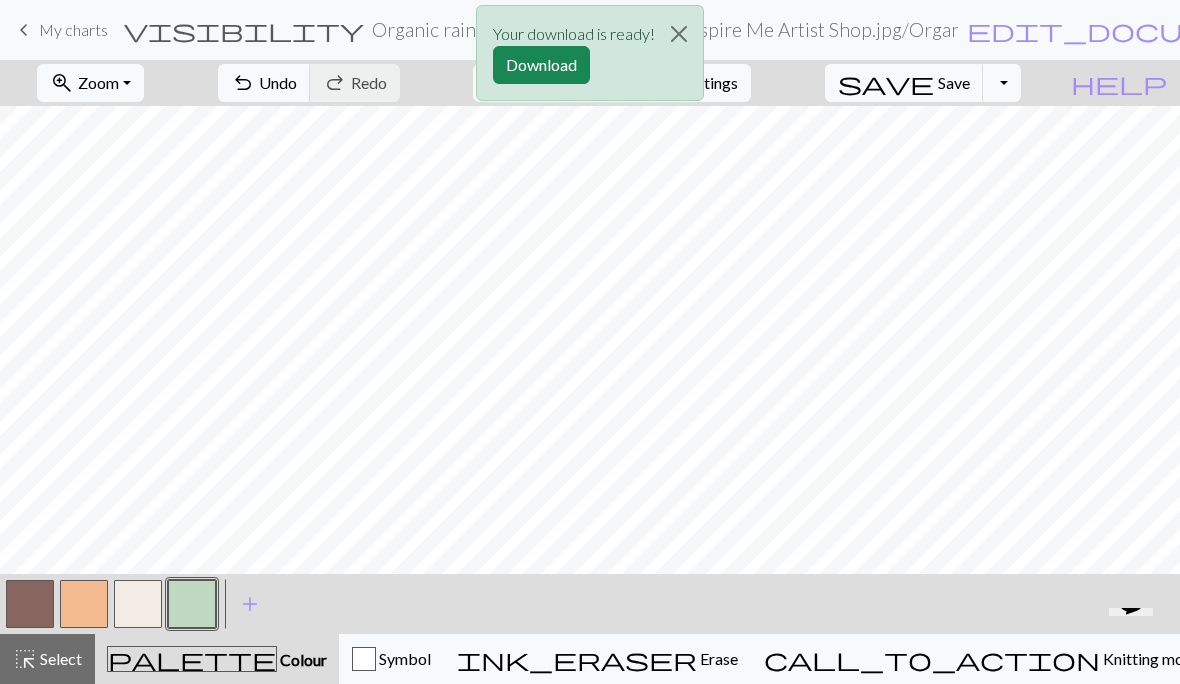 click on "Download" at bounding box center [541, 65] 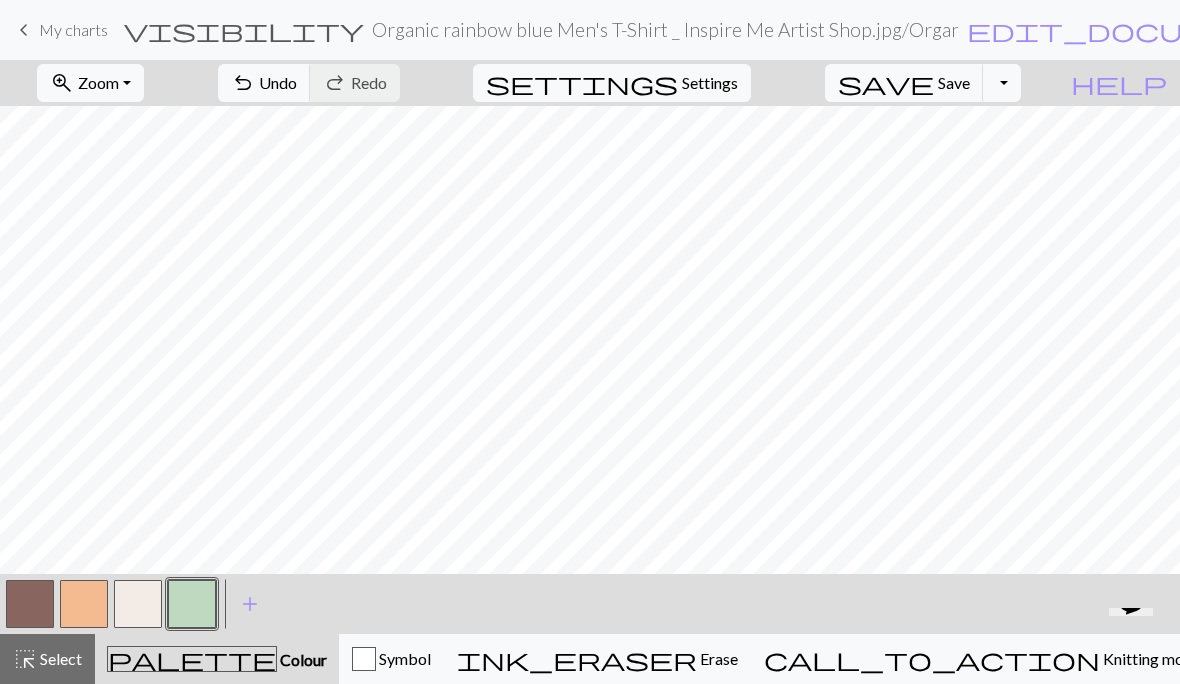 click on "My charts" at bounding box center (73, 29) 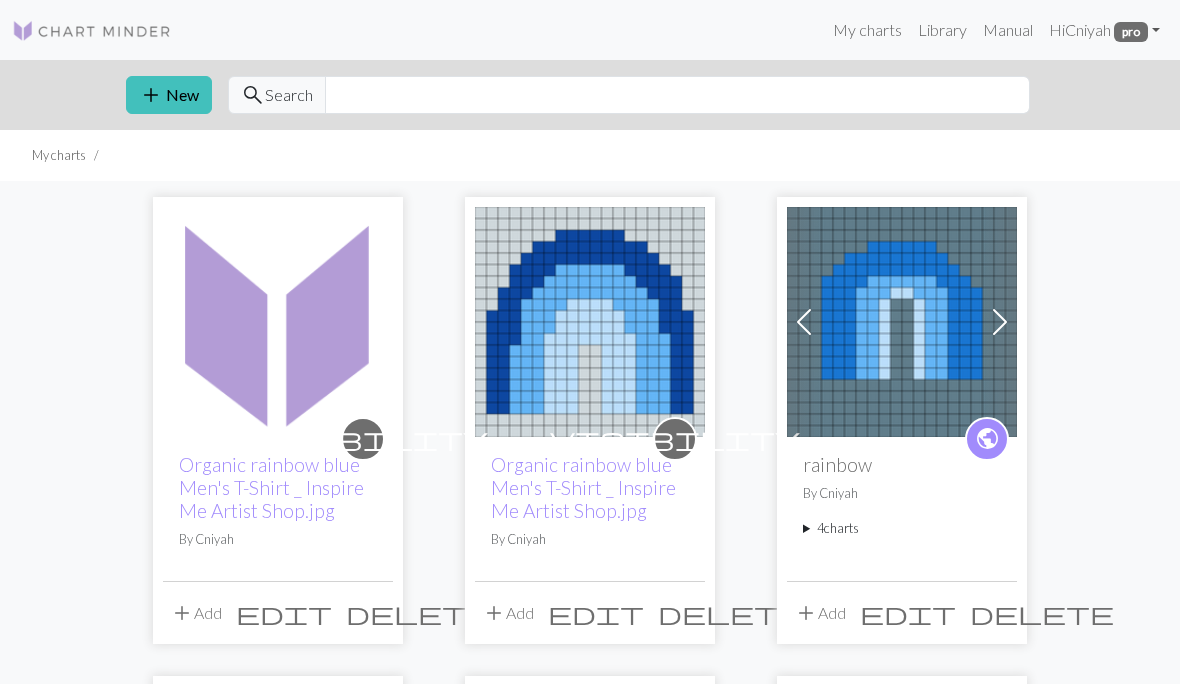 scroll, scrollTop: 0, scrollLeft: 0, axis: both 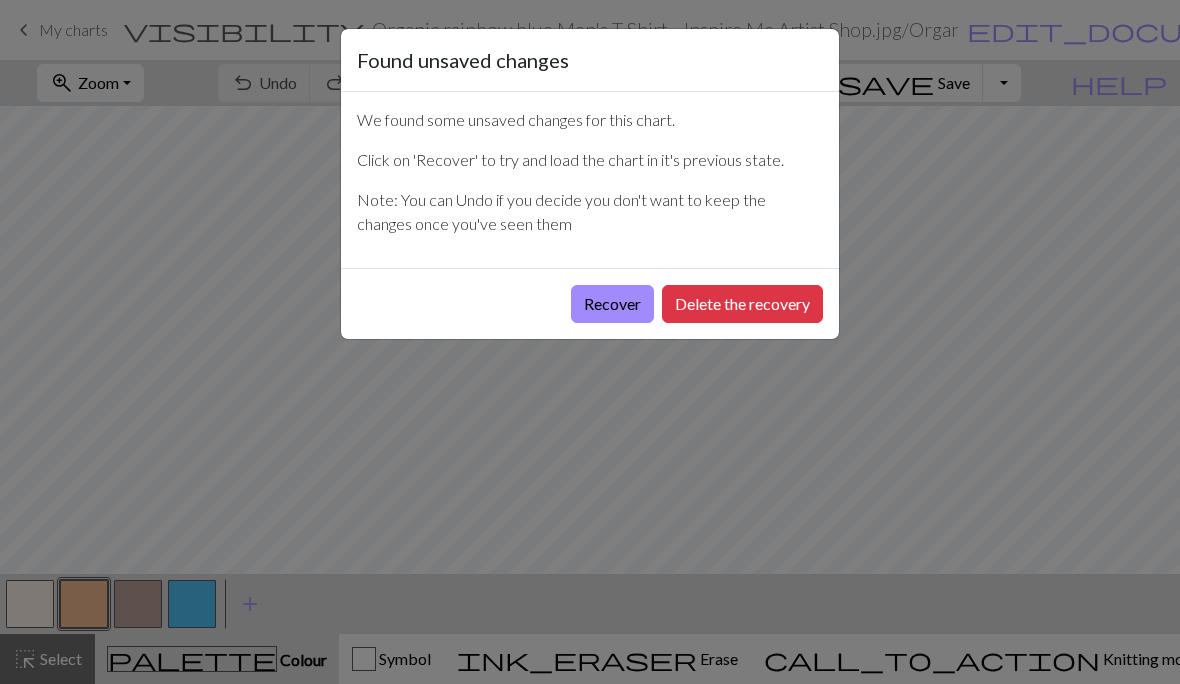click on "Found unsaved changes We found some unsaved changes for this chart. Click on 'Recover' to try and load the chart in it's previous state. Note: You can Undo if you decide you don't want to keep the changes once you've seen them Recover   Delete the recovery" at bounding box center [590, 342] 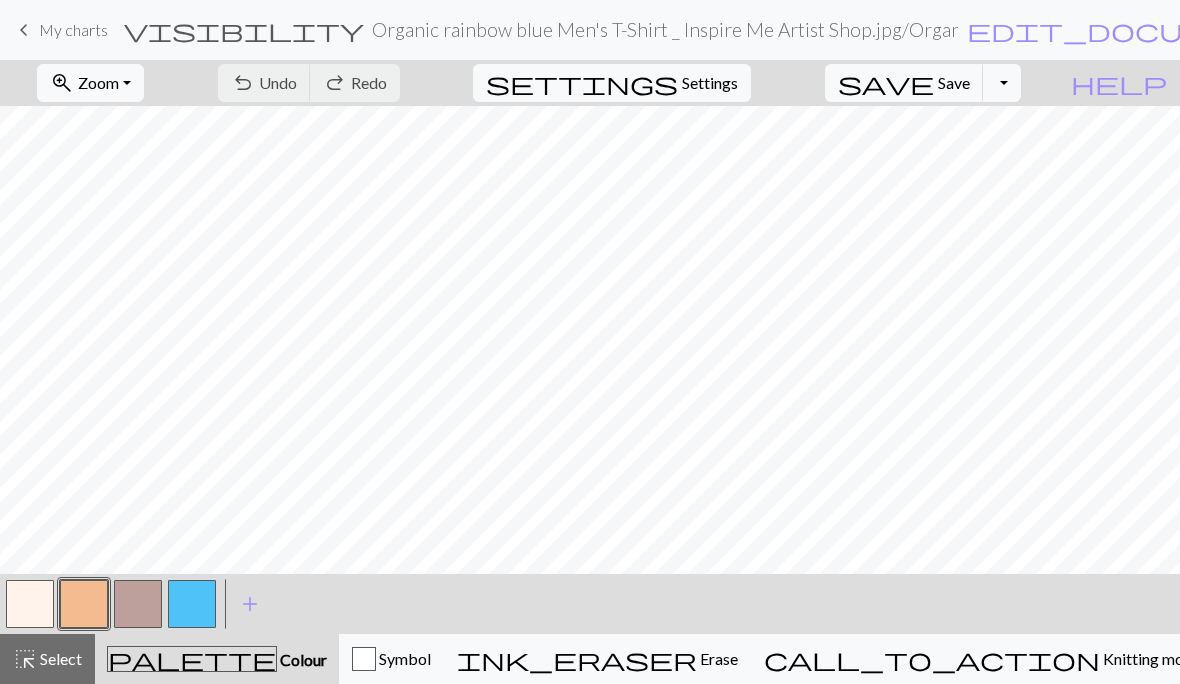 click on "Toggle Dropdown" at bounding box center [1002, 83] 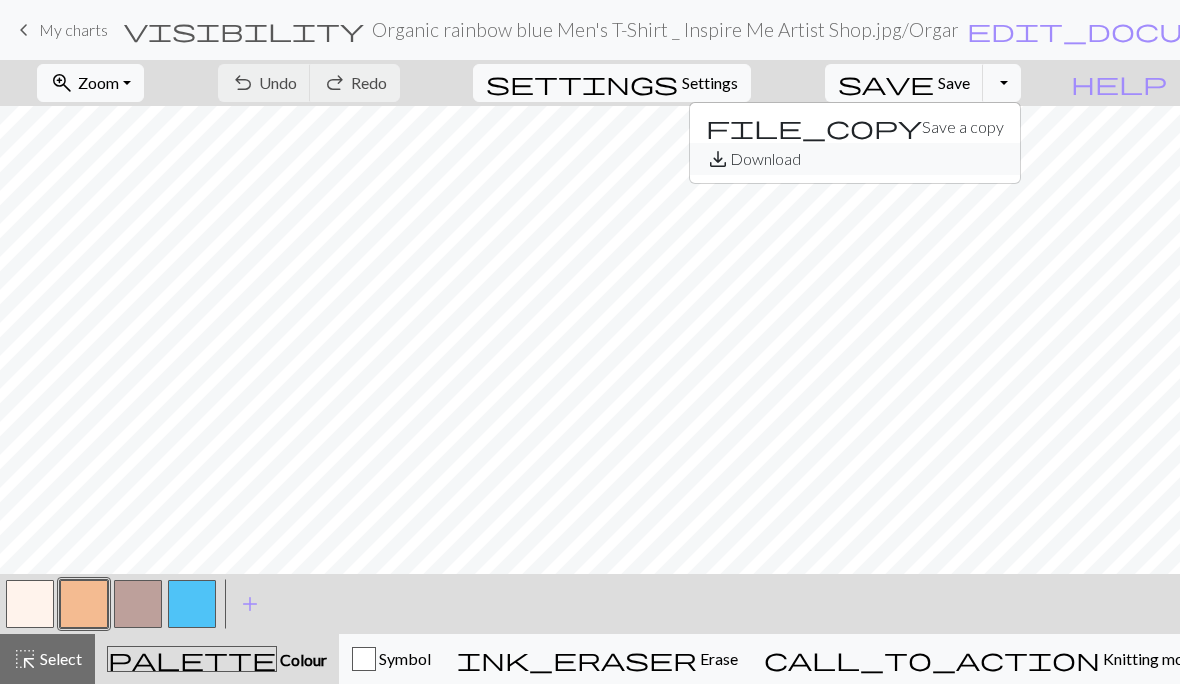 click on "save_alt  Download" at bounding box center [855, 159] 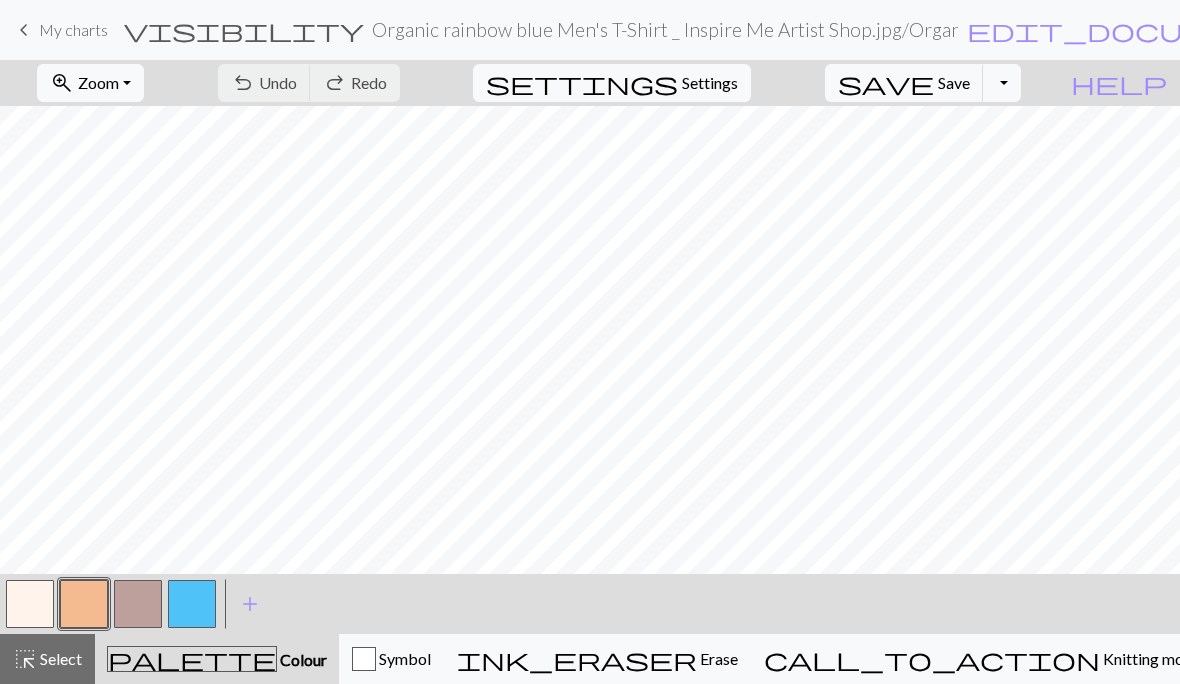click on "Toggle Dropdown" at bounding box center [1002, 83] 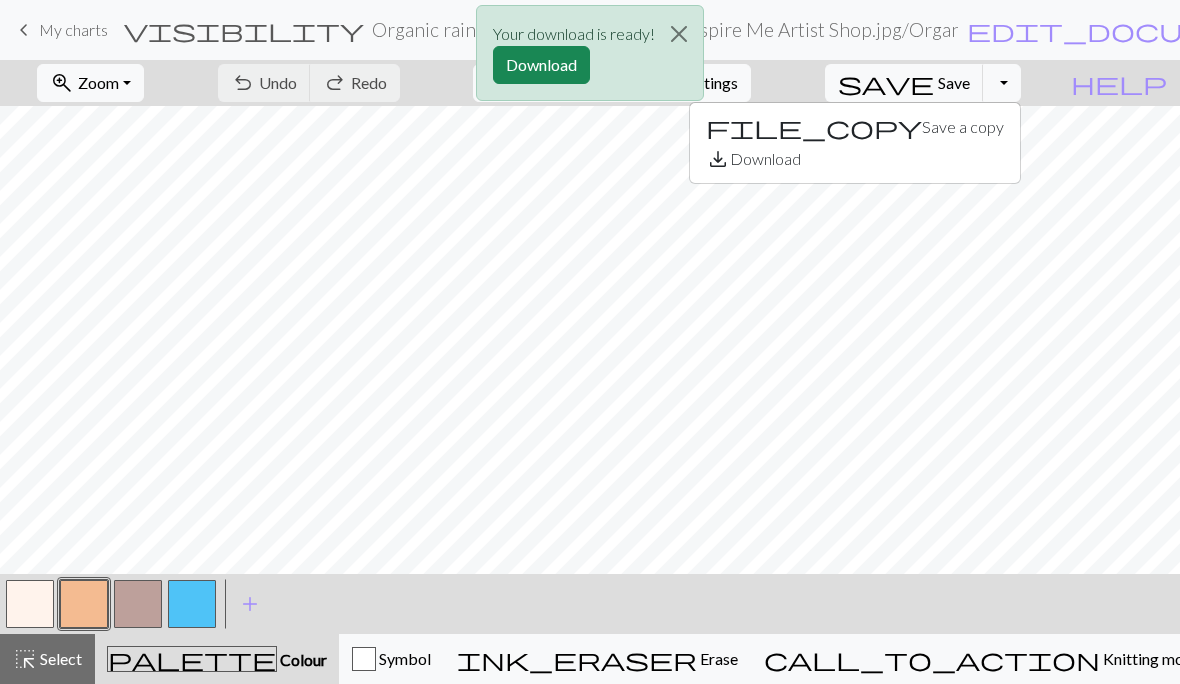 click on "Download" at bounding box center [541, 65] 